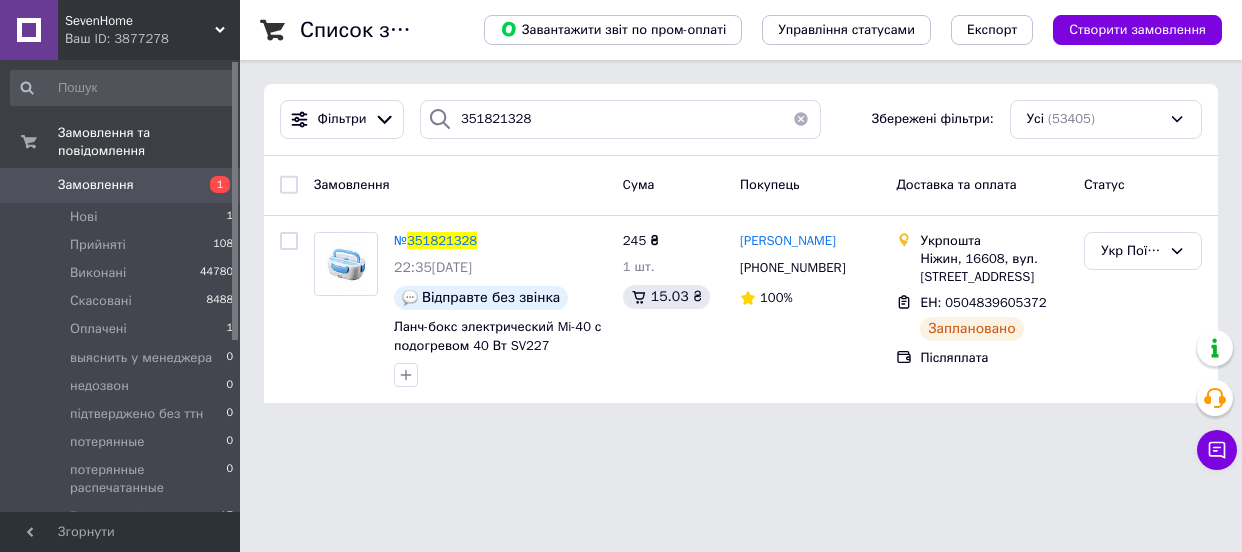 click 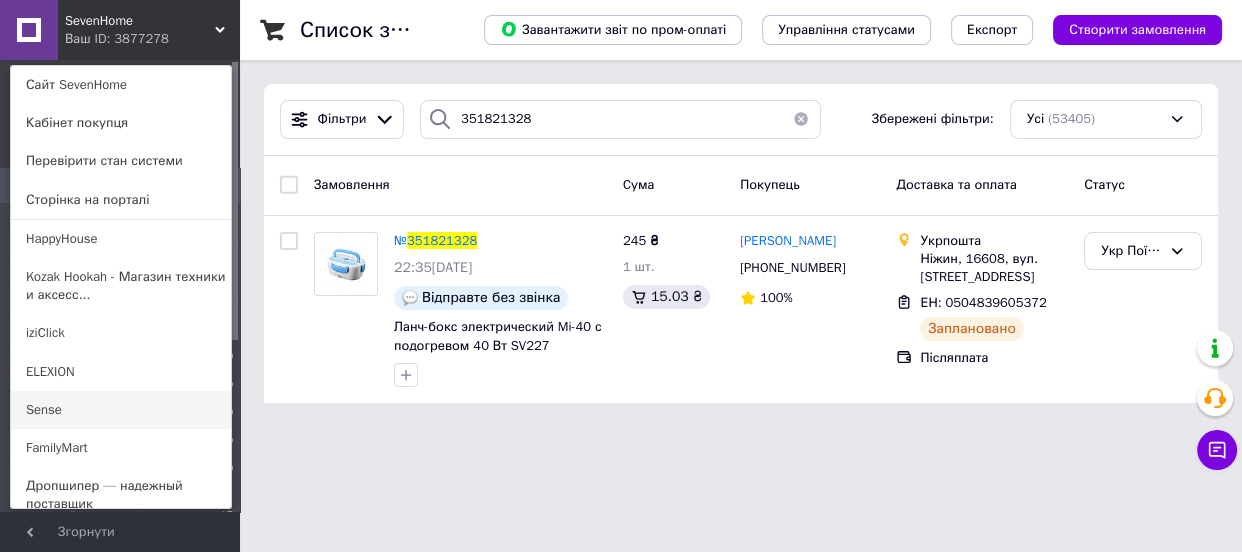 click on "Sense" at bounding box center [121, 410] 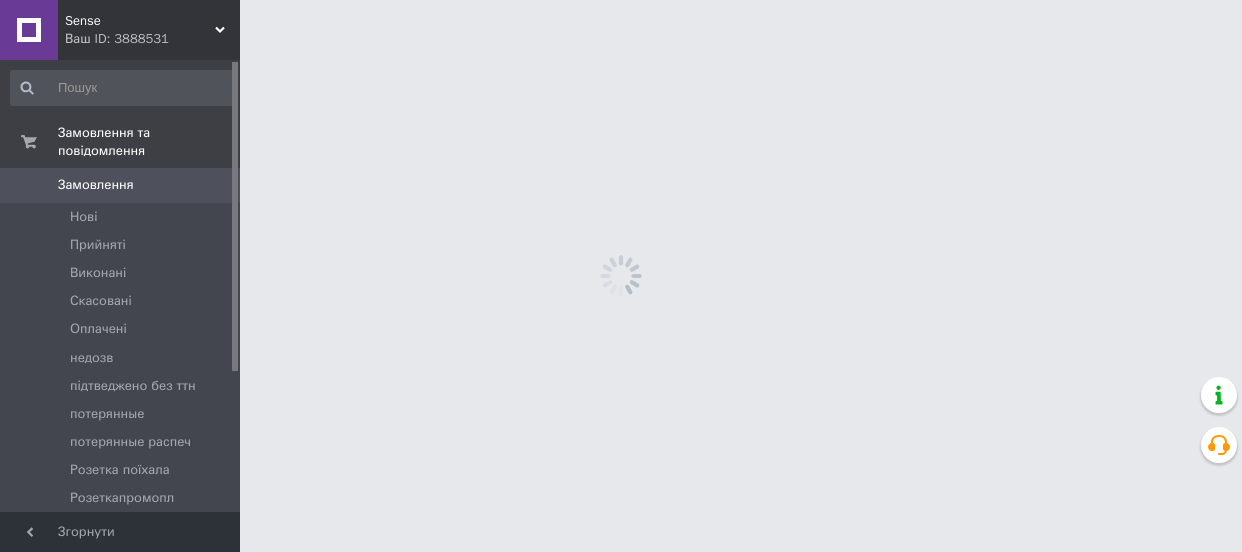 scroll, scrollTop: 0, scrollLeft: 0, axis: both 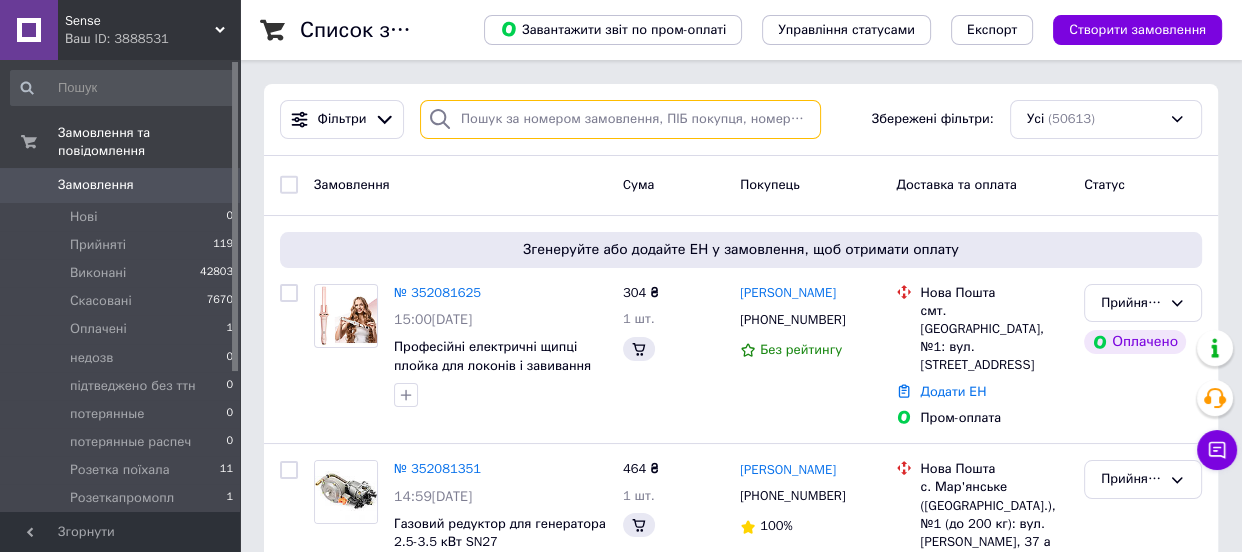 click at bounding box center (620, 119) 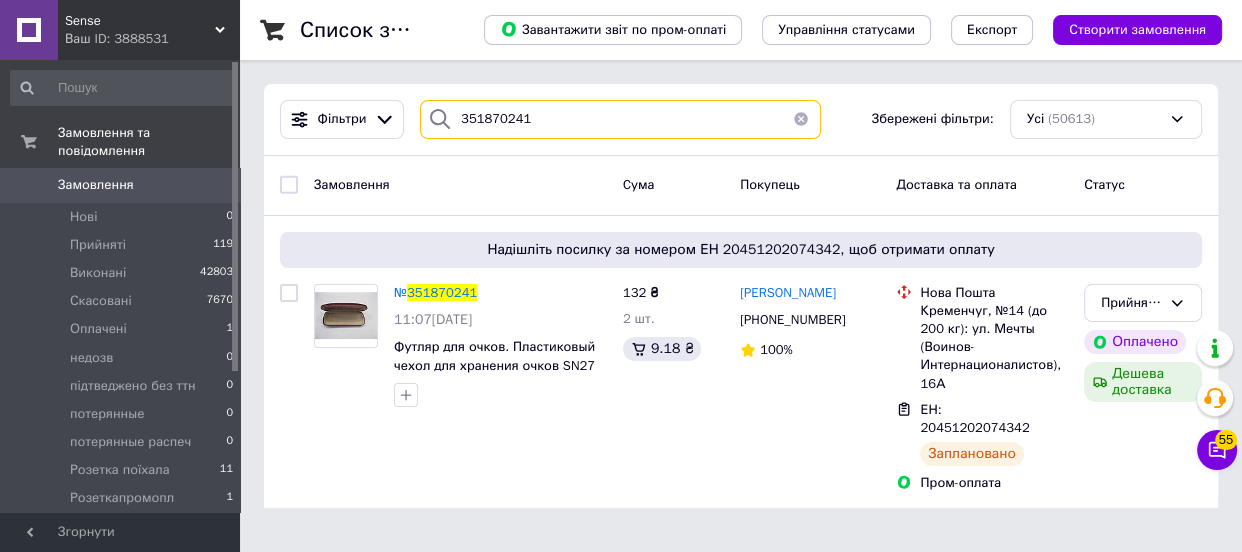type on "351870241" 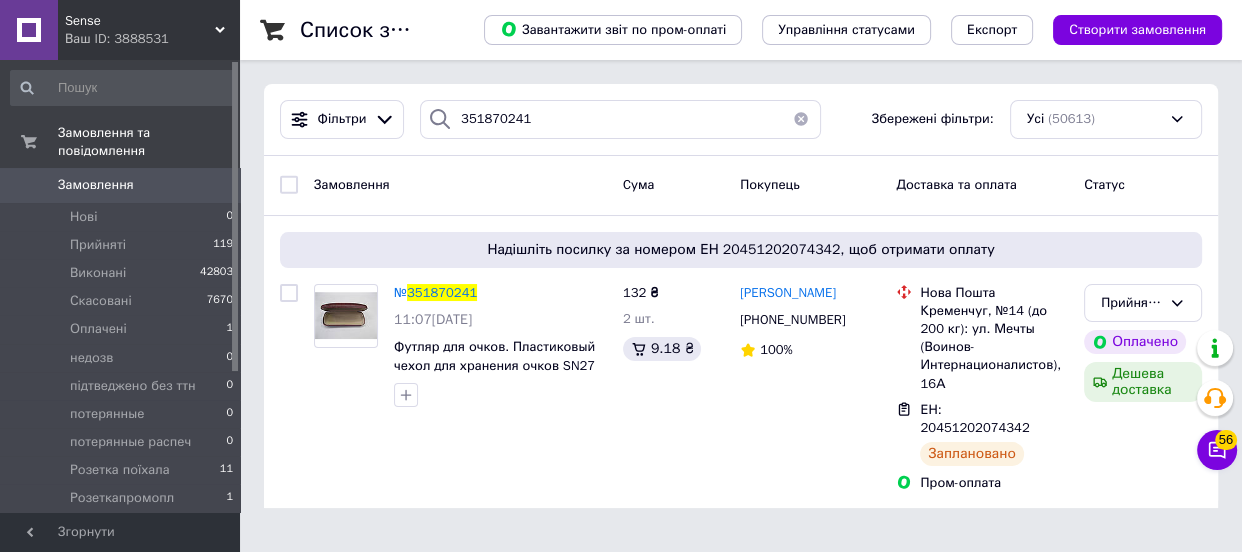 click 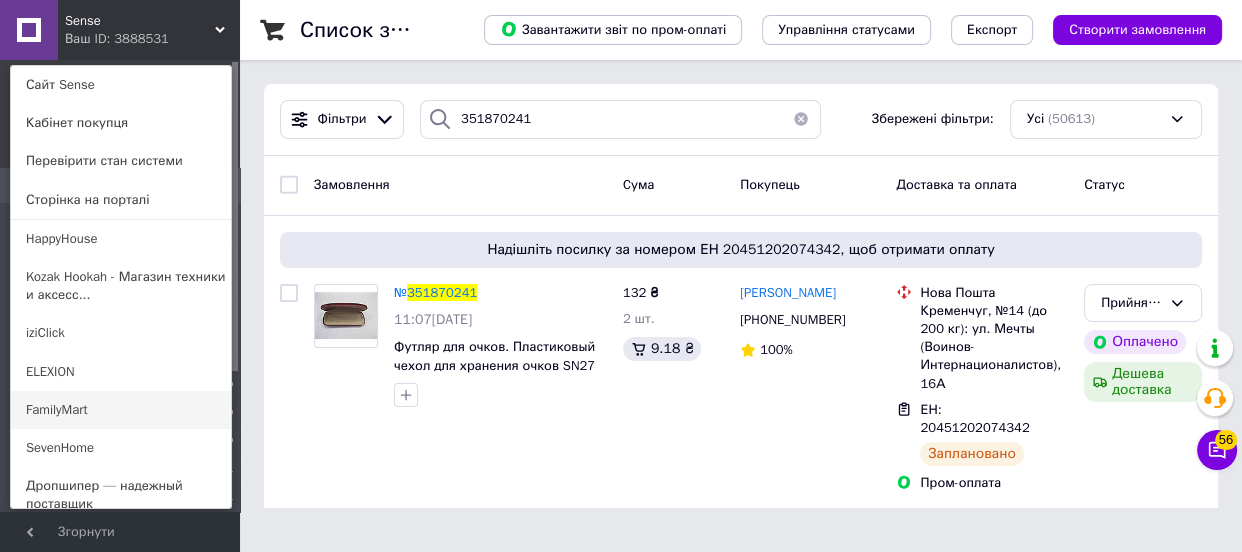 click on "FamilyMart" at bounding box center (121, 410) 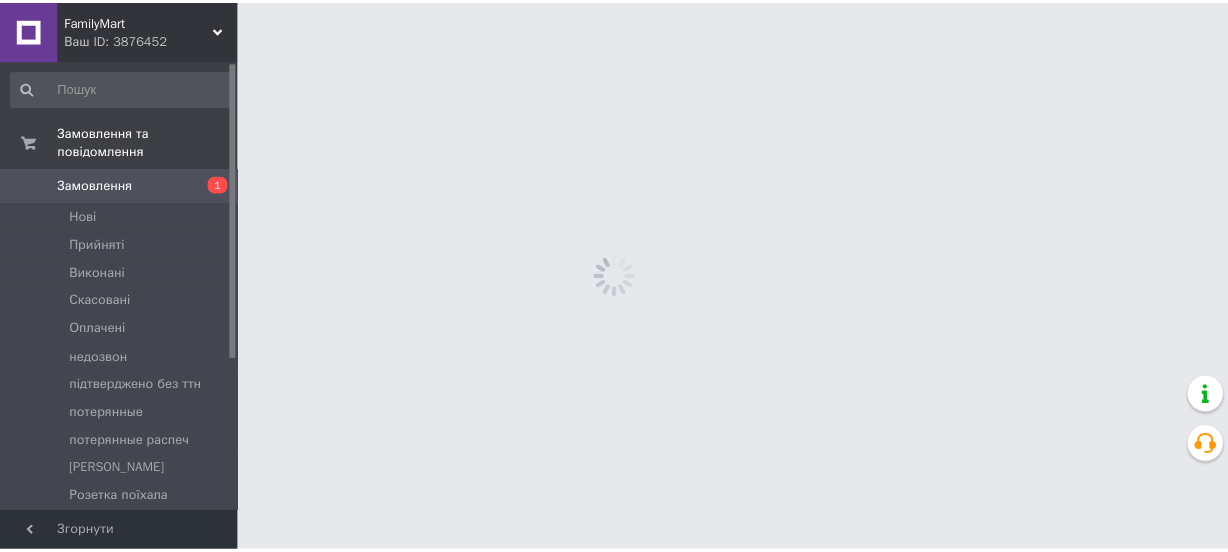 scroll, scrollTop: 0, scrollLeft: 0, axis: both 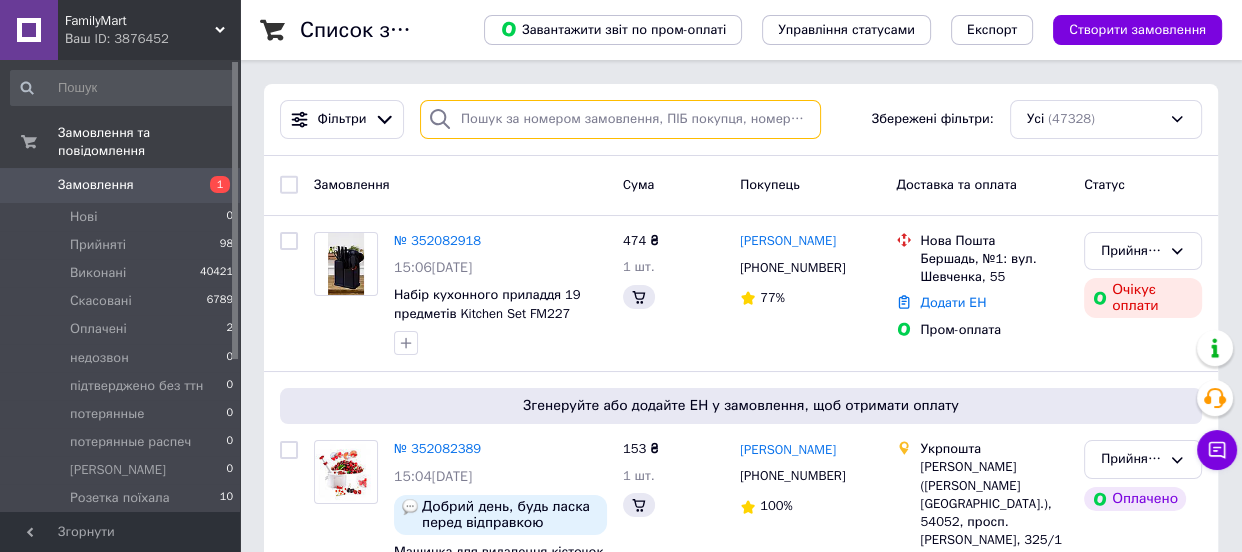 click at bounding box center (620, 119) 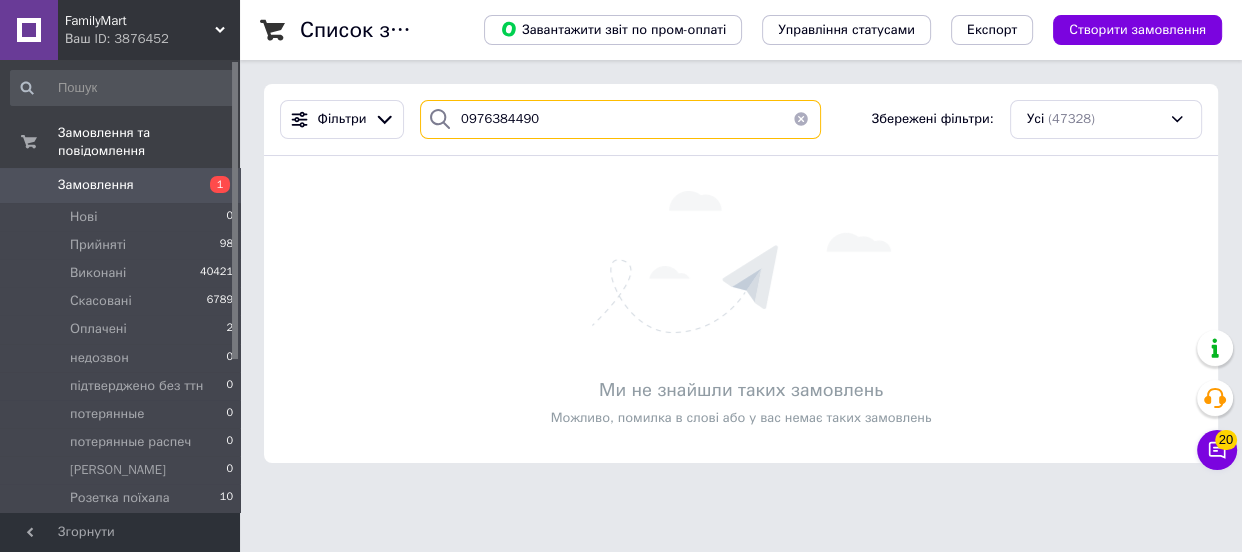 click on "0976384490" at bounding box center (620, 119) 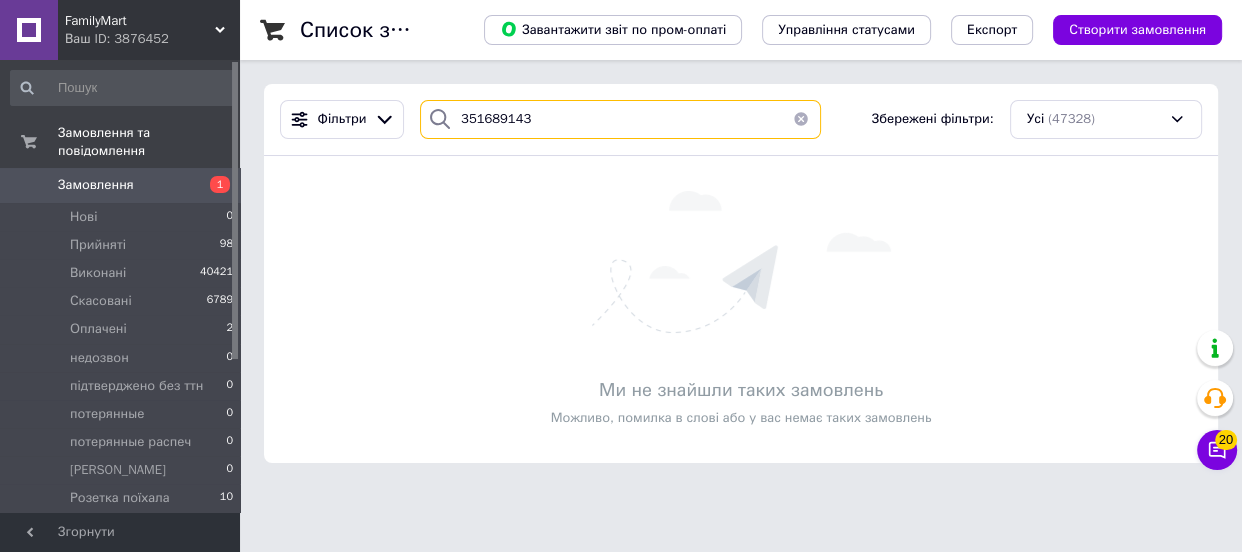 type on "351689143" 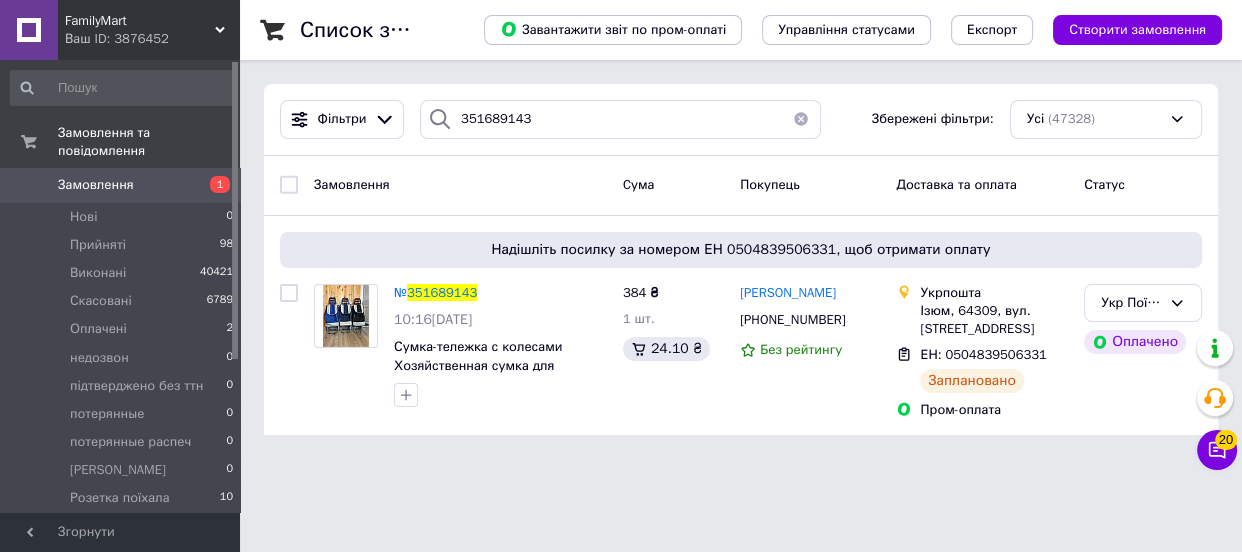 drag, startPoint x: 442, startPoint y: 291, endPoint x: 540, endPoint y: 270, distance: 100.22475 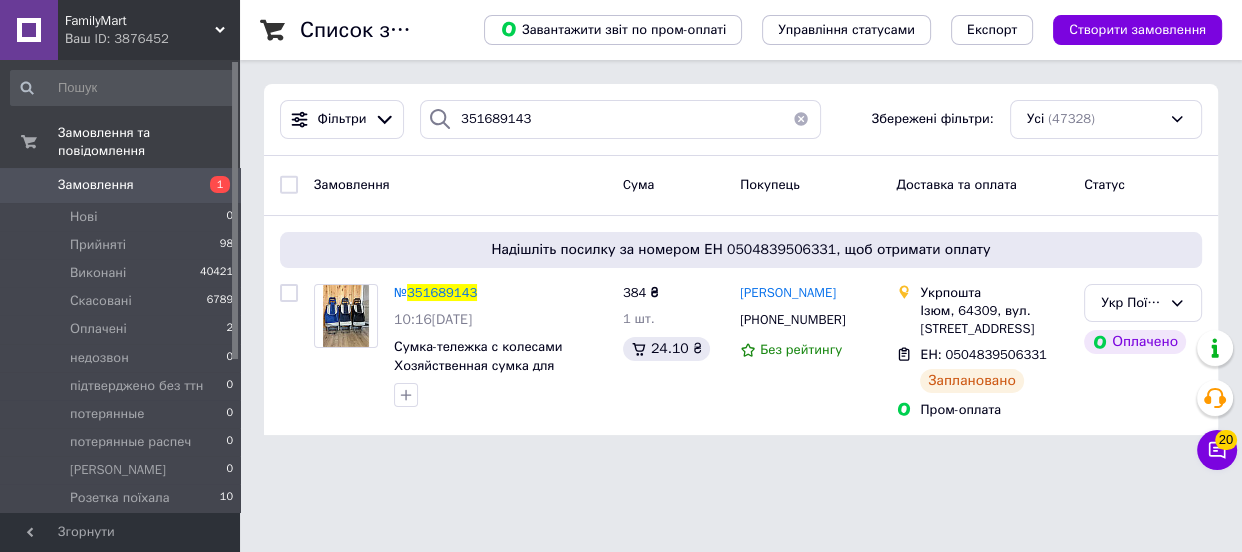 click on "351689143" at bounding box center (442, 292) 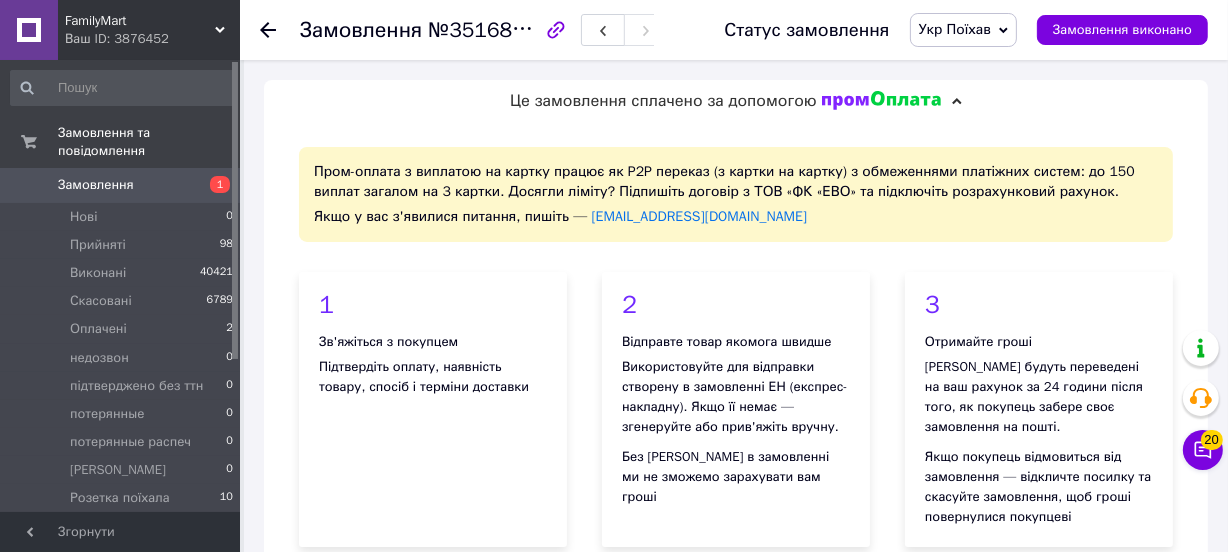 click on "Укр Поїхав" at bounding box center (955, 29) 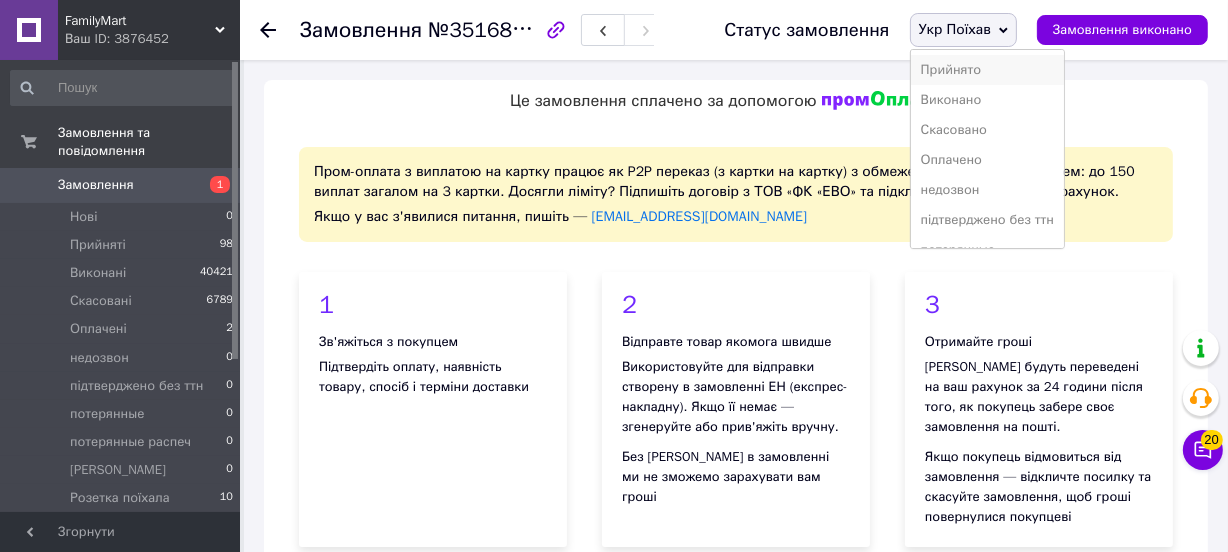 click on "Прийнято" at bounding box center [987, 70] 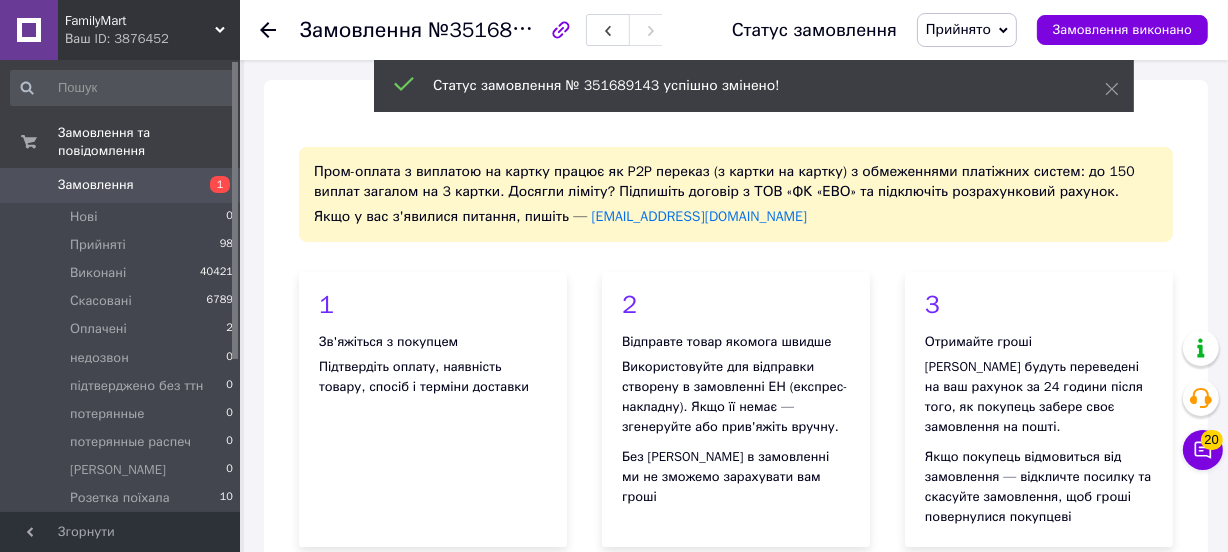 click on "Замовлення №351689143 Статус замовлення Прийнято Виконано Скасовано Оплачено недозвон підтверджено без ттн потерянные  потерянные распеч Розетка Друк Розетка поїхала Розтека пром Укр Друк Укр Експрес Укр Поїхав Укр Стандарт чек оплати Замовлення виконано Це замовлення сплачено за допомогою Пром-оплата з виплатою на картку працює як P2P переказ (з картки на картку) з обмеженнями платіжних систем: до 150 виплат загалом на 3 картки. Досягли ліміту? Підпишіть договір з ТОВ «ФК «ЕВО» та підключіть розрахунковий рахунок. Якщо у вас з'явилися питання, пишіть —   1 2 3" at bounding box center [736, 1434] 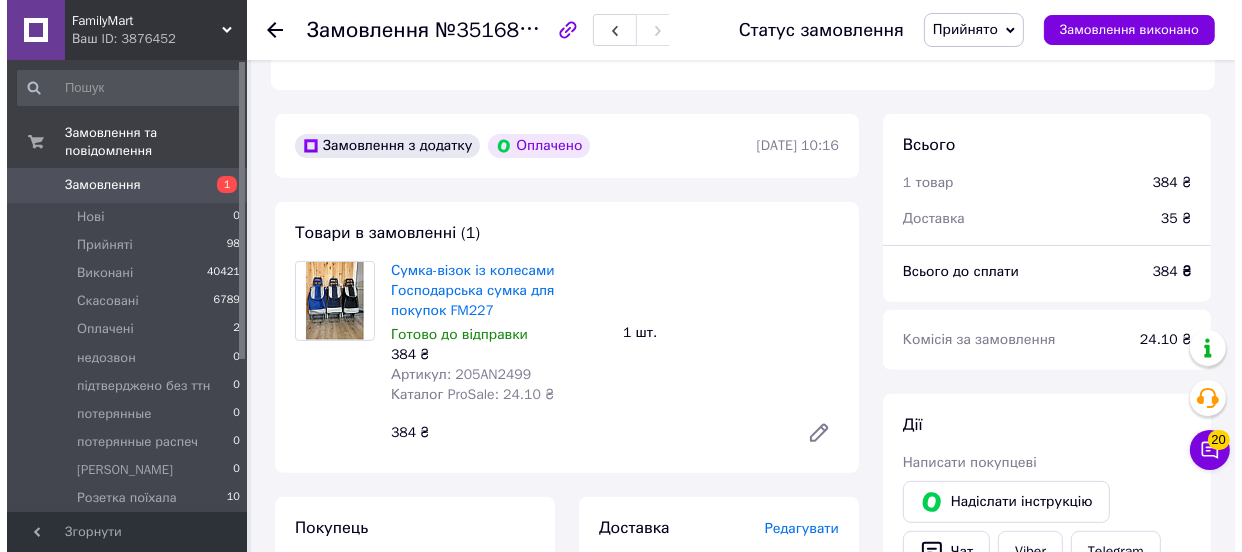 scroll, scrollTop: 818, scrollLeft: 0, axis: vertical 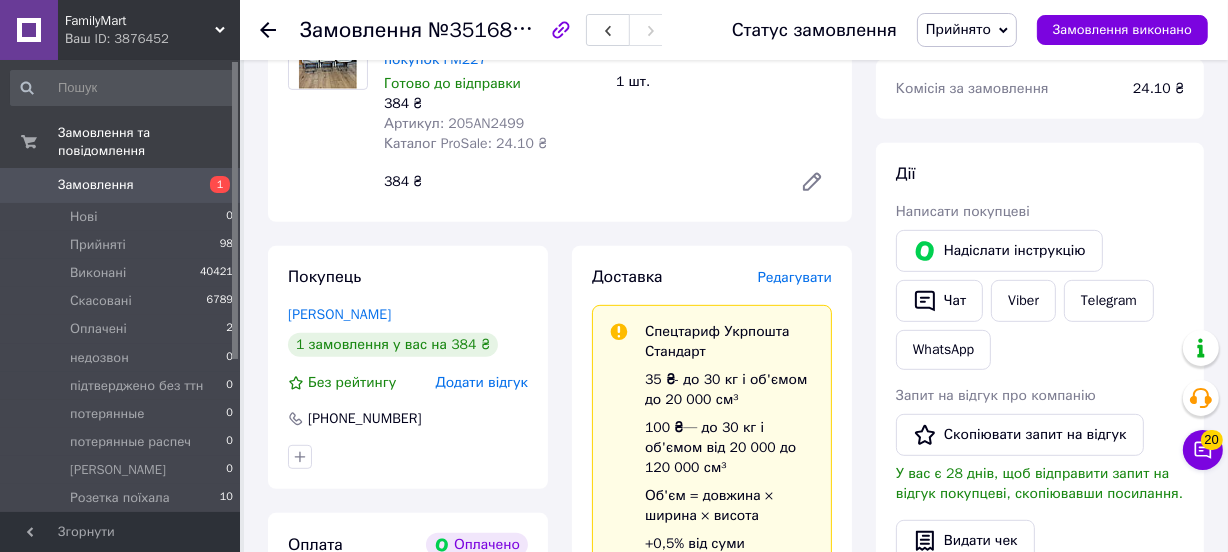 click on "Редагувати" at bounding box center (795, 277) 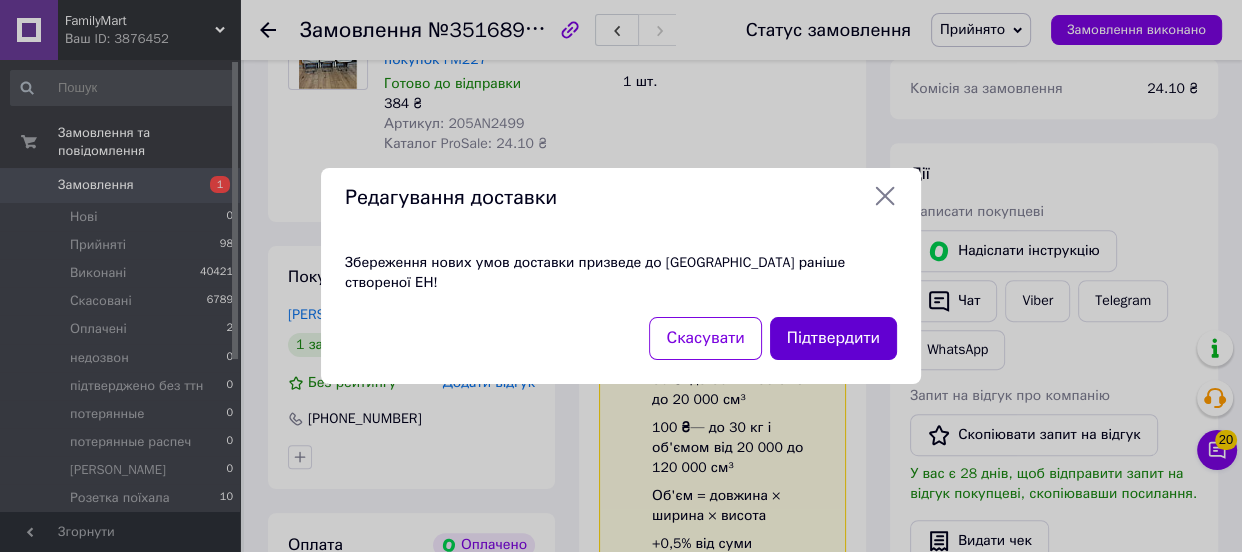 click on "Підтвердити" at bounding box center [833, 338] 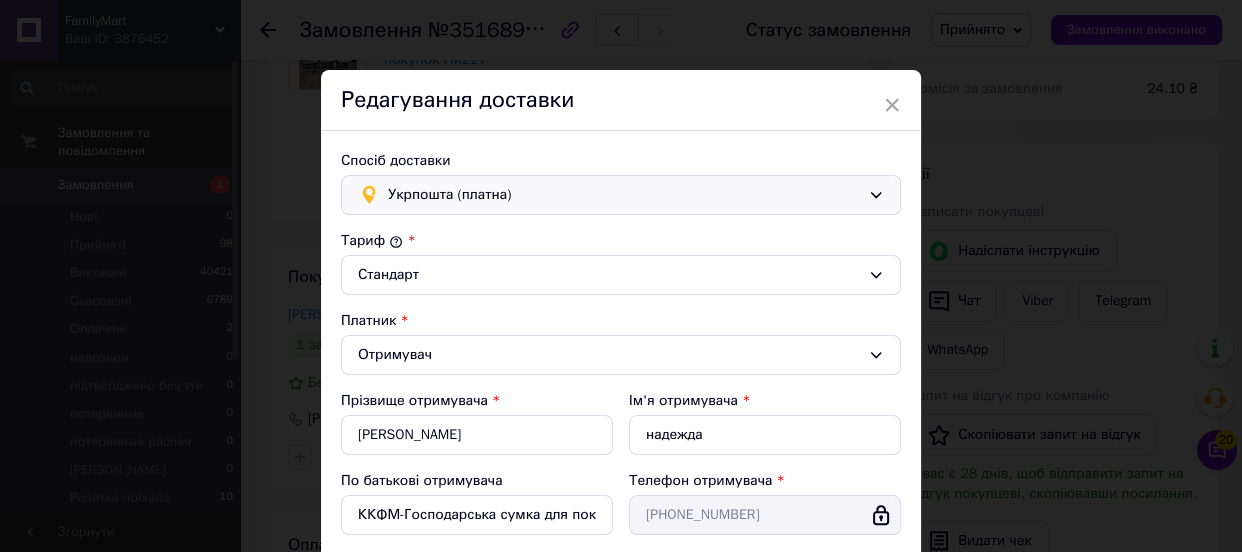click on "Укрпошта (платна)" at bounding box center (624, 195) 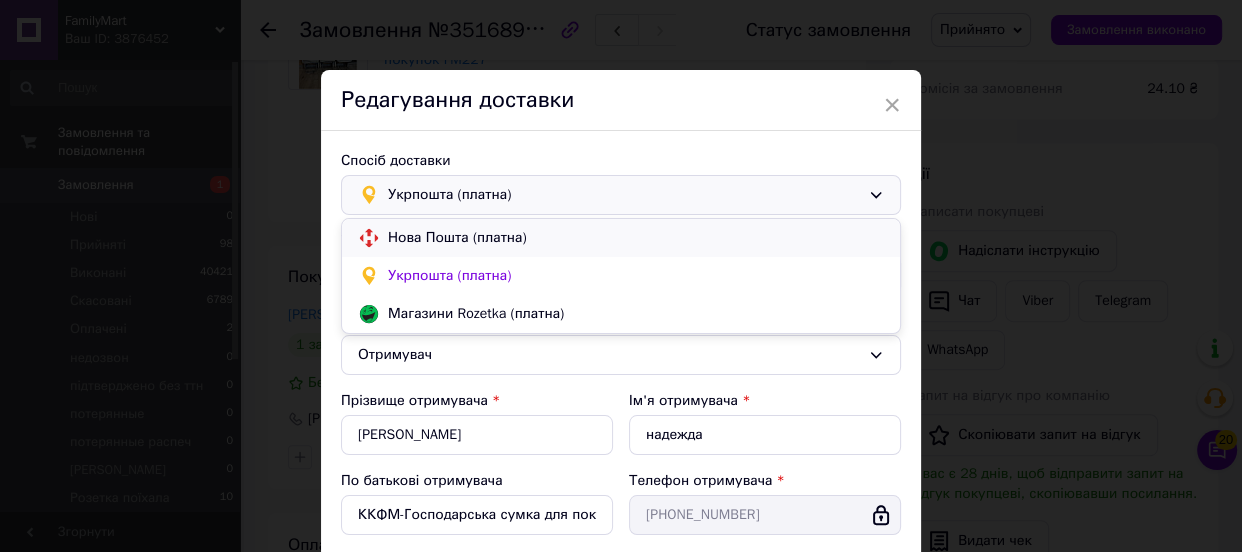 click on "Нова Пошта (платна)" at bounding box center [636, 238] 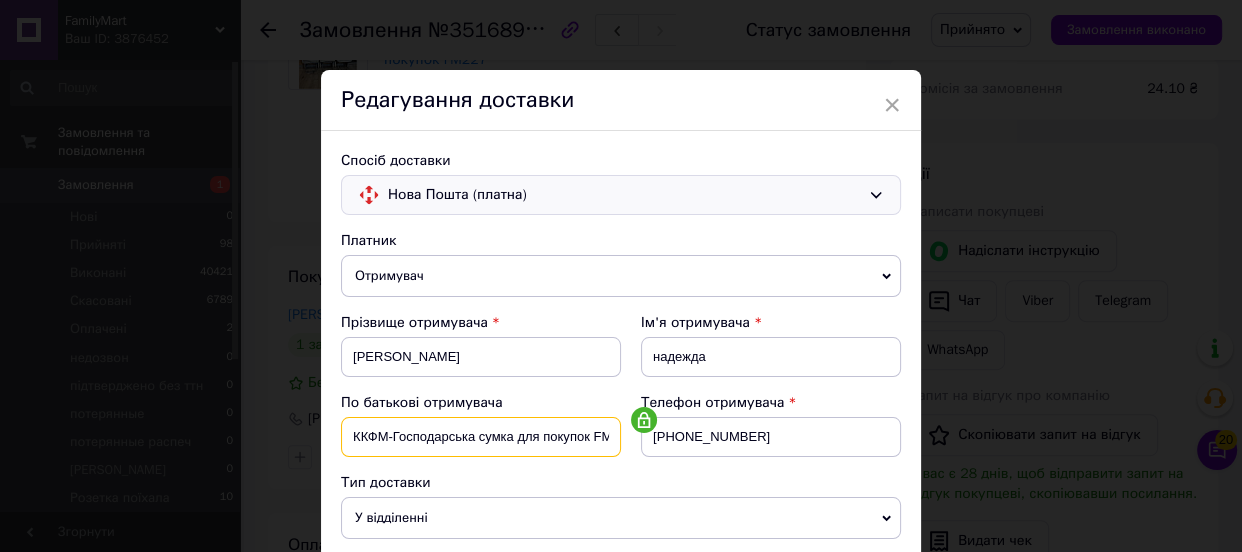 click on "ККФМ-Господарська сумка для покупок FM227" at bounding box center (481, 437) 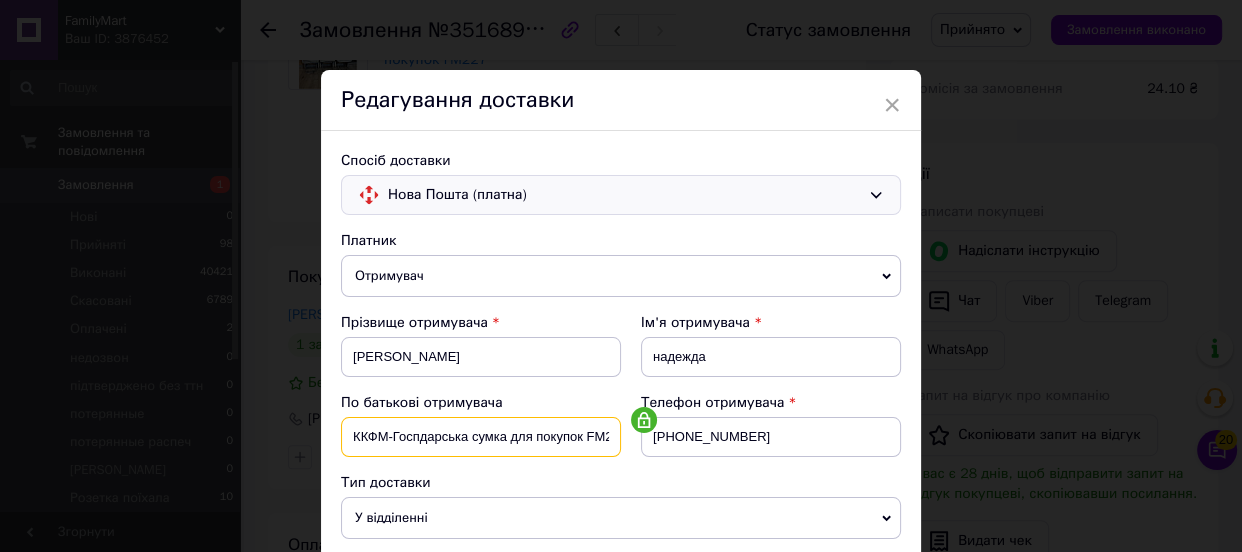 click on "ККФМ-Госпдарська сумка для покупок FM227" at bounding box center [481, 437] 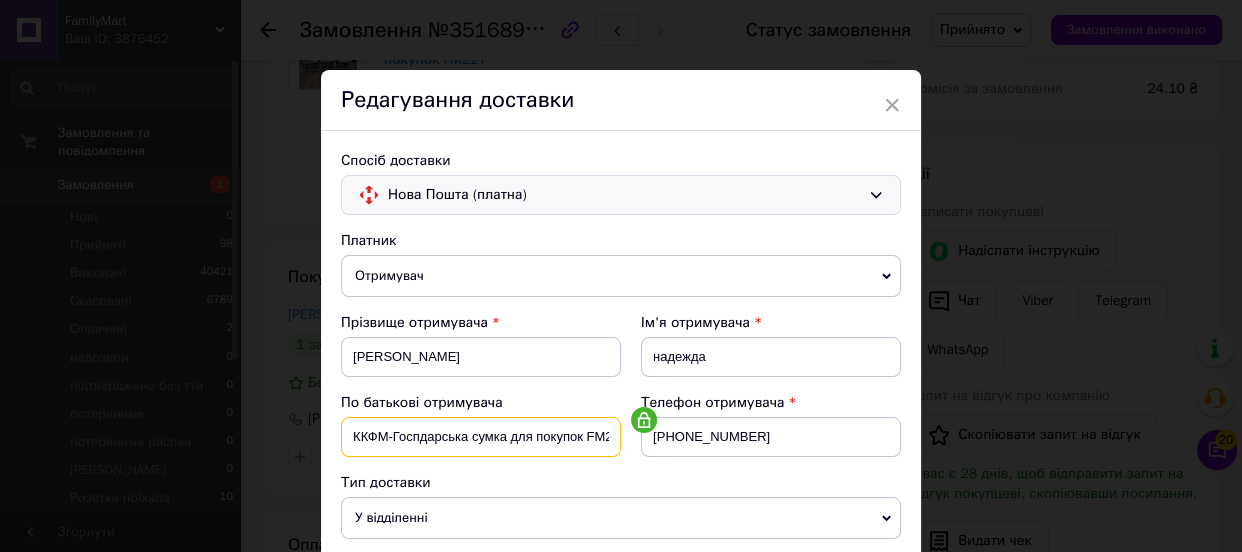 click on "ККФМ-Госпдарська сумка для покупок FM227" at bounding box center [481, 437] 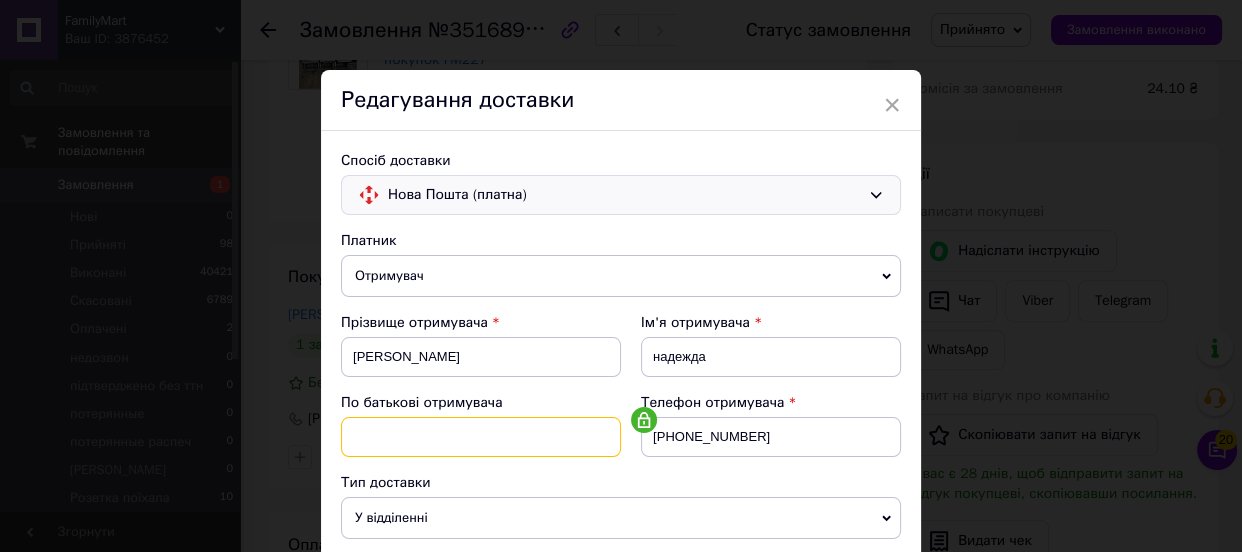 type 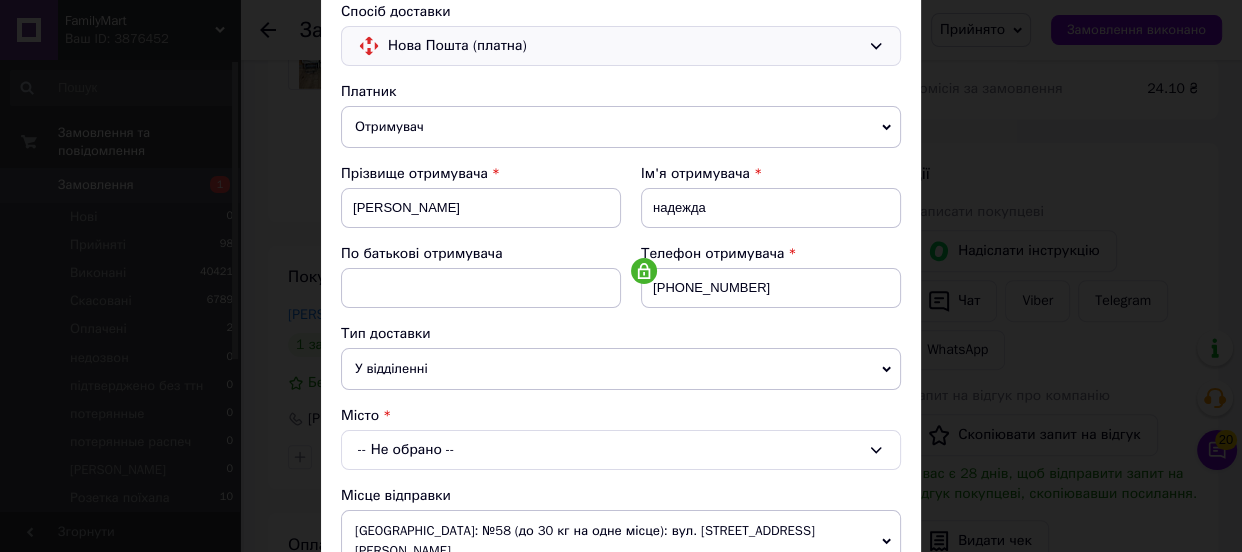 scroll, scrollTop: 181, scrollLeft: 0, axis: vertical 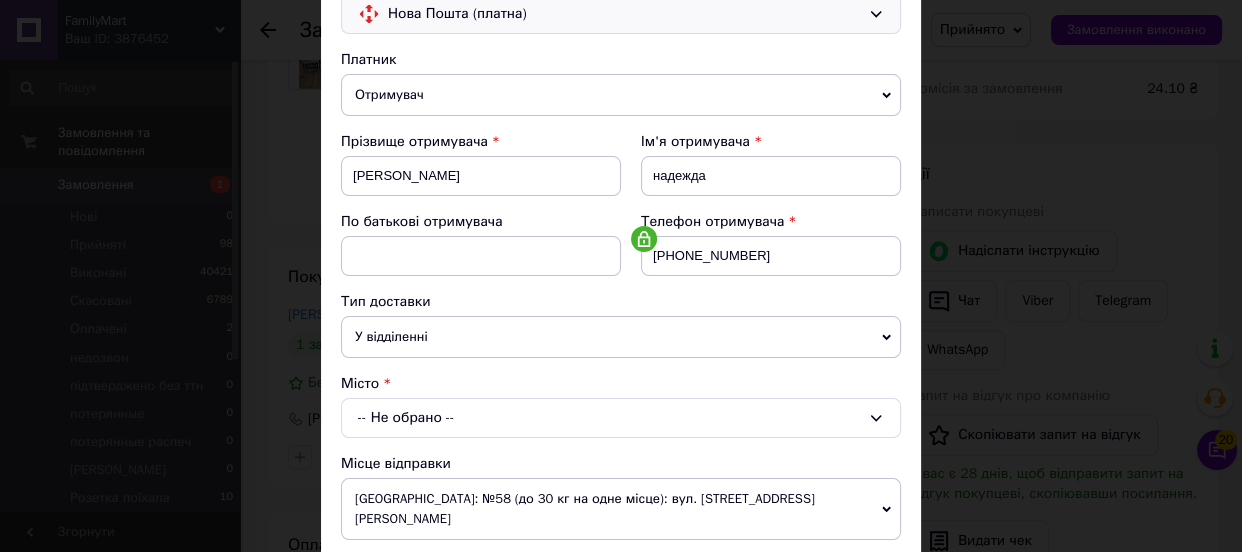 click on "-- Не обрано --" at bounding box center [621, 418] 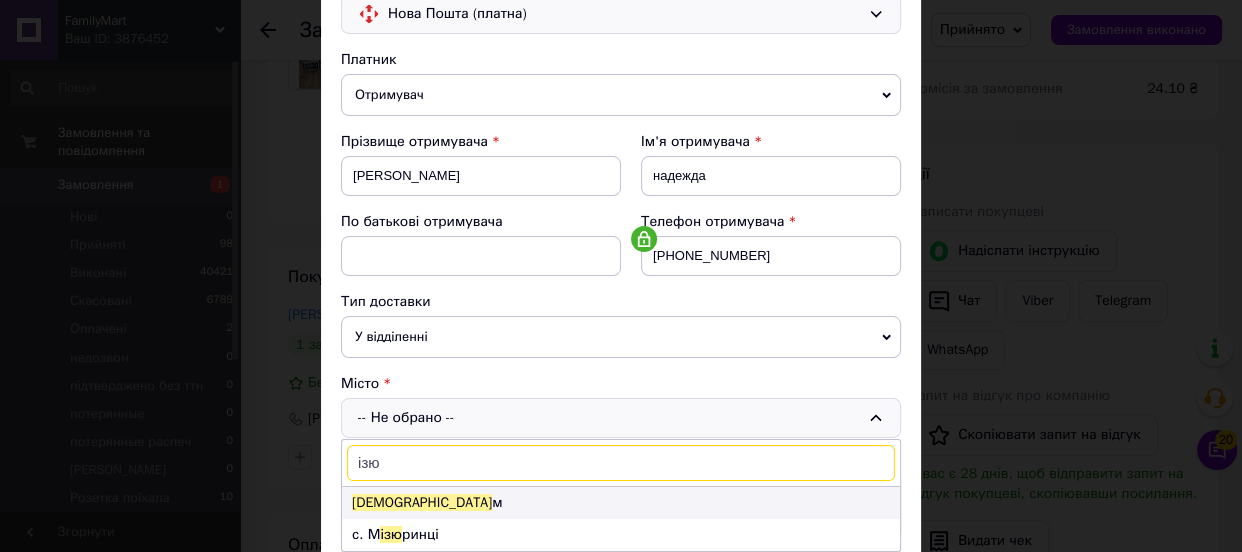 type on "ізю" 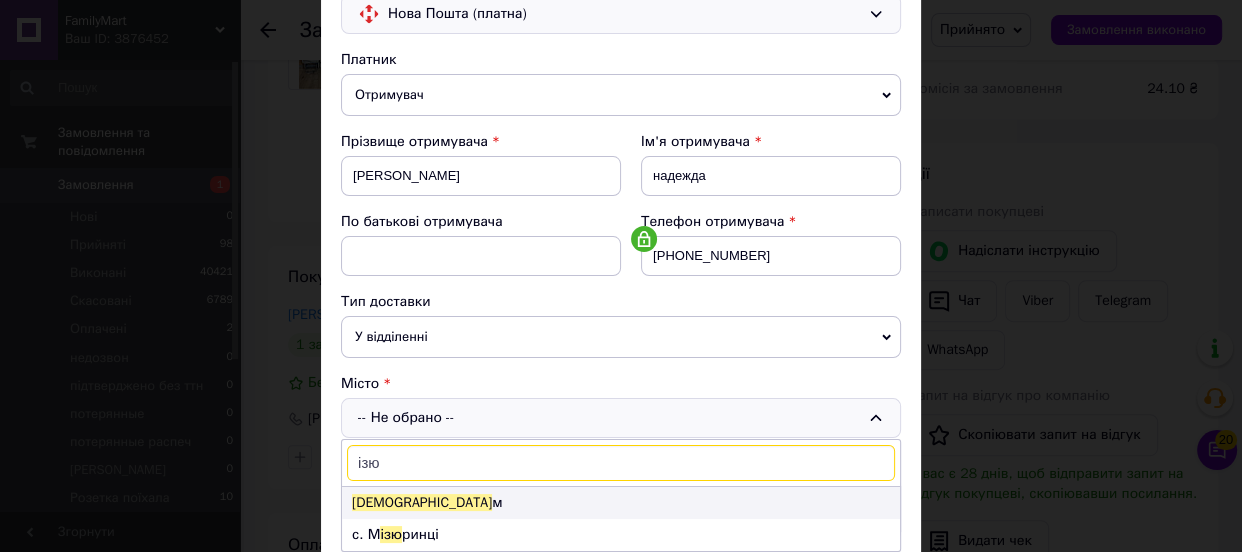 click on "Ізю м" at bounding box center [621, 503] 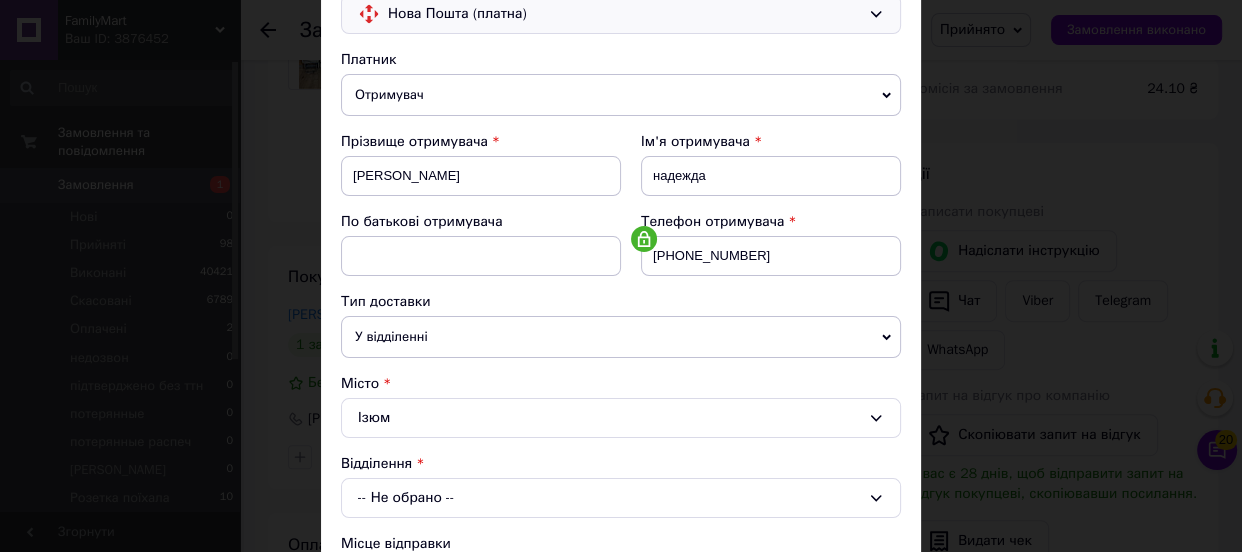 click on "-- Не обрано --" at bounding box center [621, 498] 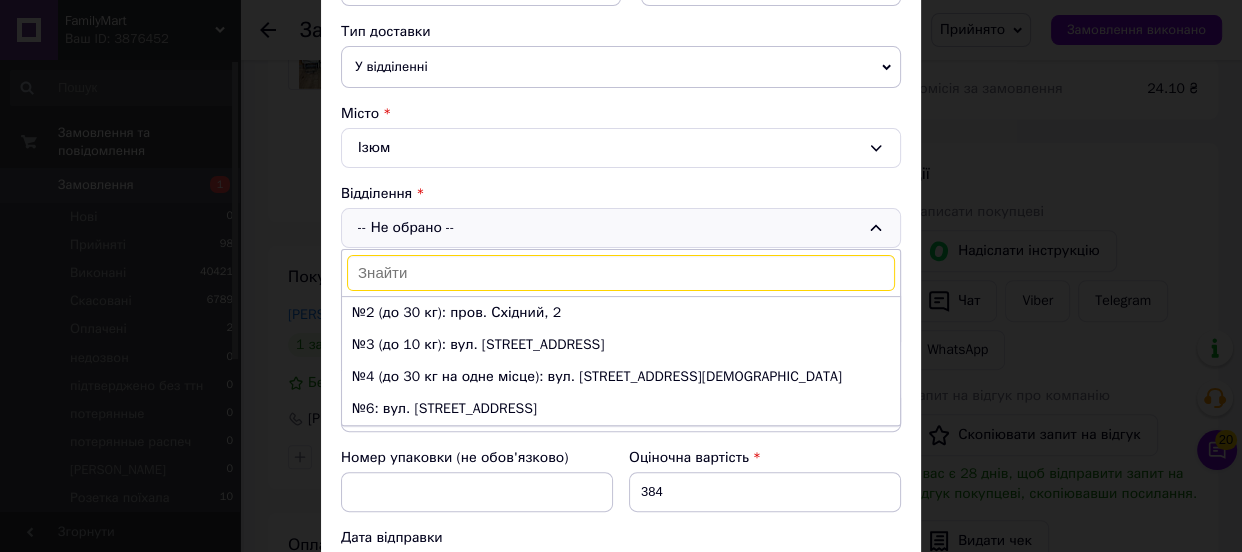 scroll, scrollTop: 460, scrollLeft: 0, axis: vertical 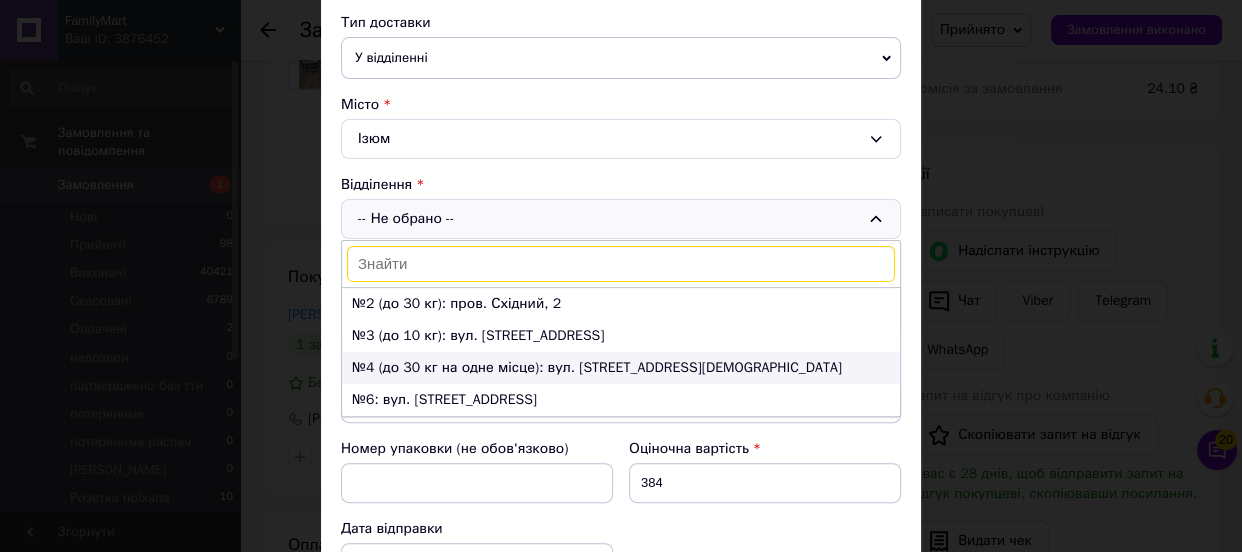 click on "№4 (до 30 кг на одне місце): вул. Різдвяна, буд. 2а/3" at bounding box center [621, 368] 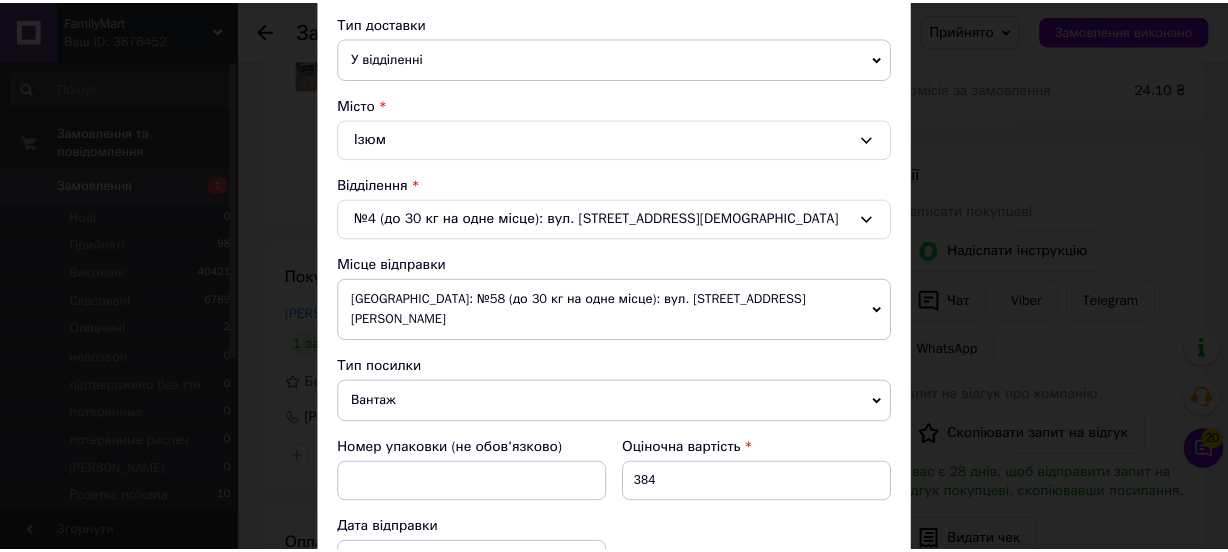 scroll, scrollTop: 773, scrollLeft: 0, axis: vertical 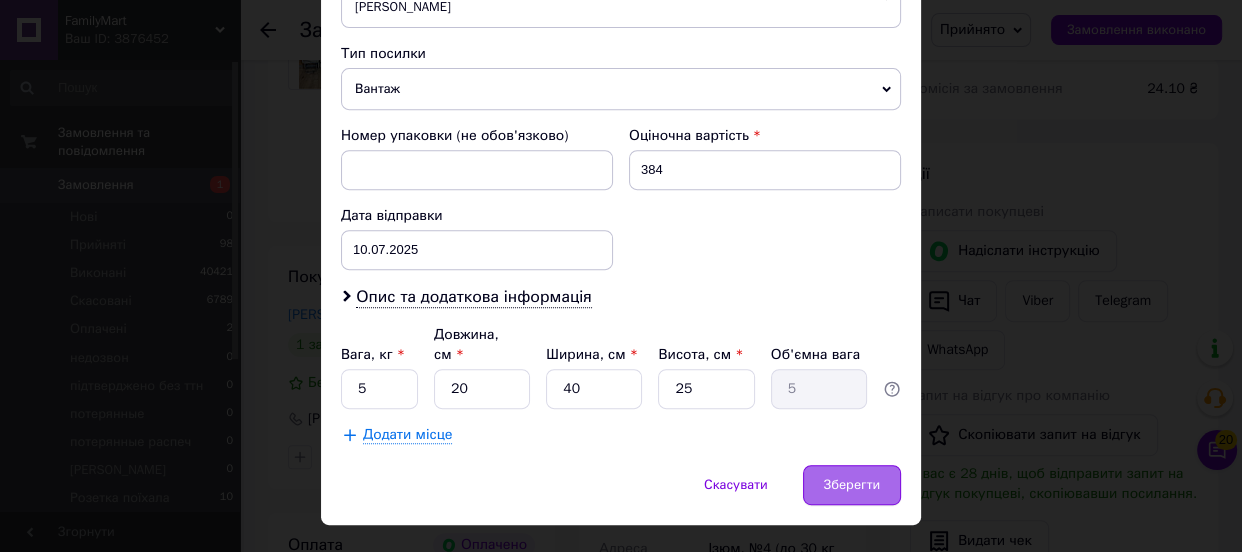 click on "Зберегти" at bounding box center [852, 485] 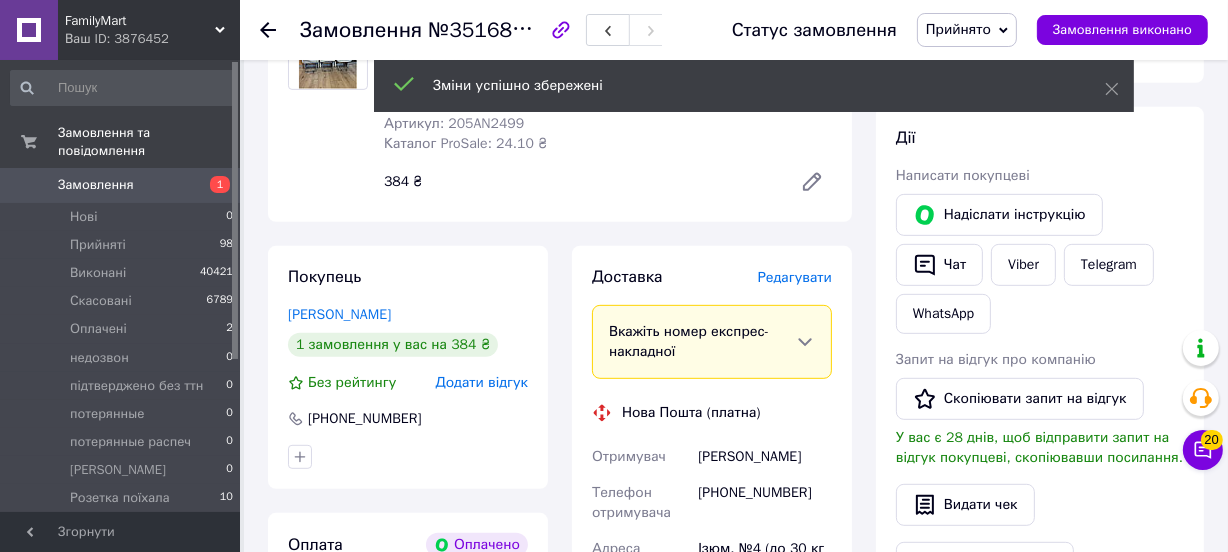 scroll, scrollTop: 296, scrollLeft: 0, axis: vertical 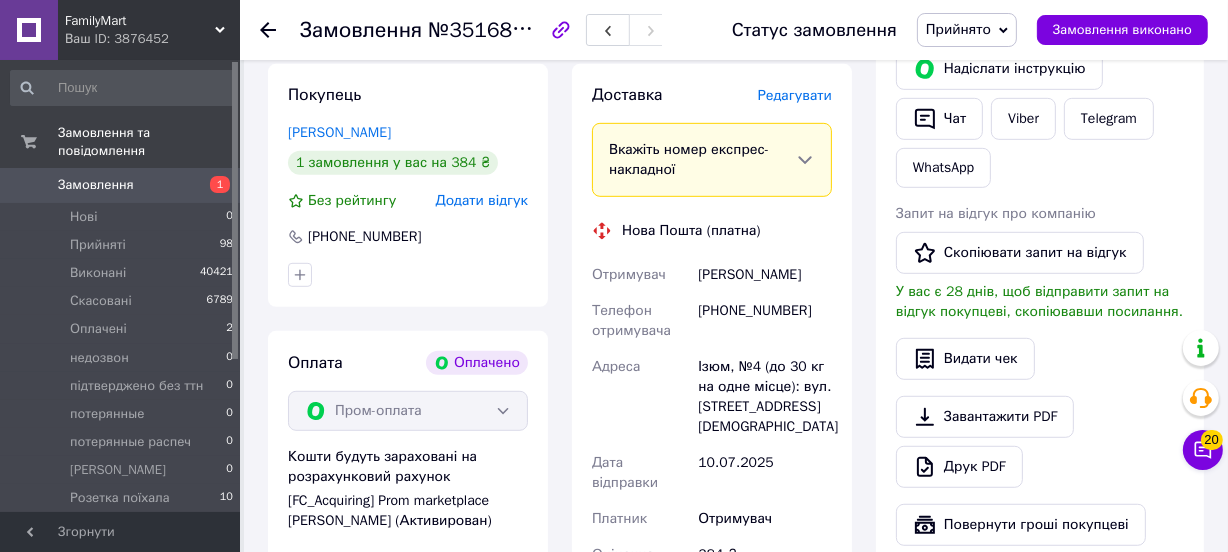 click 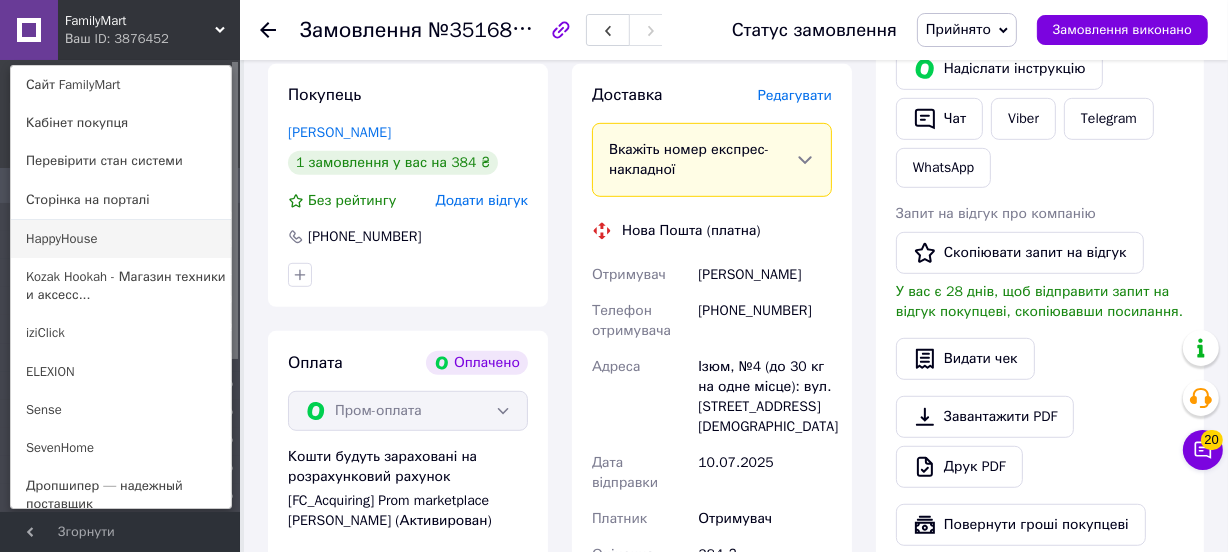 click on "HappyHouse" at bounding box center [121, 239] 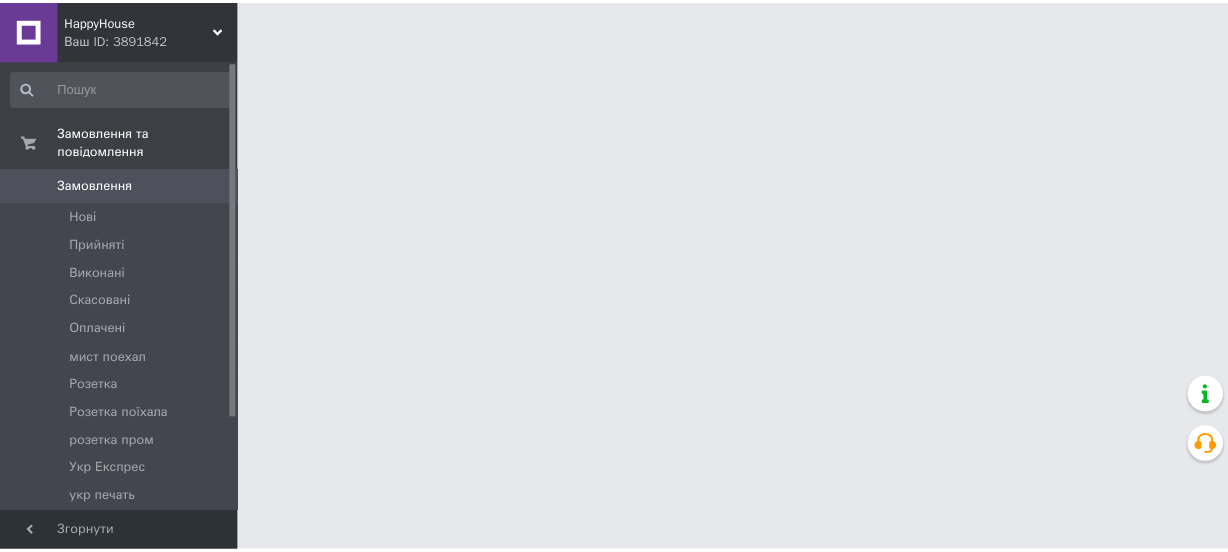 scroll, scrollTop: 0, scrollLeft: 0, axis: both 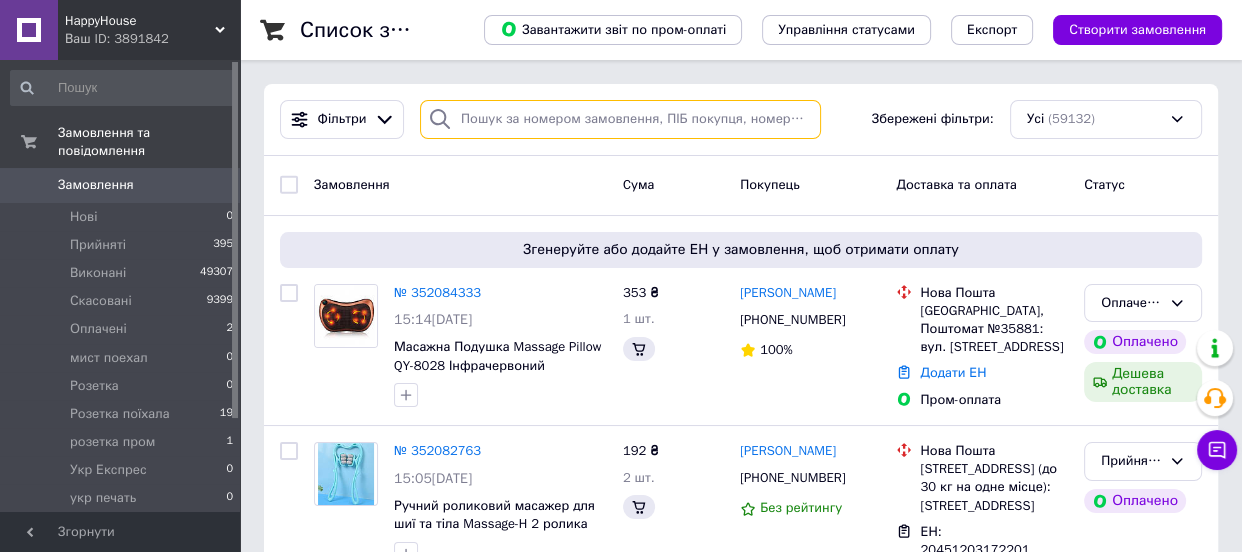 click at bounding box center (620, 119) 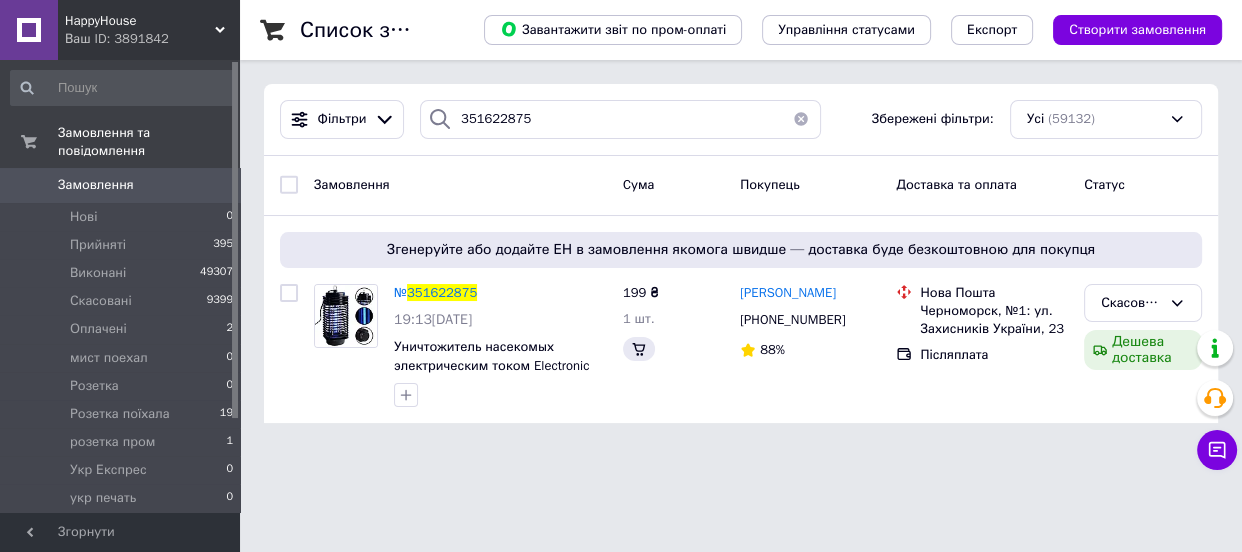 click on "351622875" at bounding box center [442, 292] 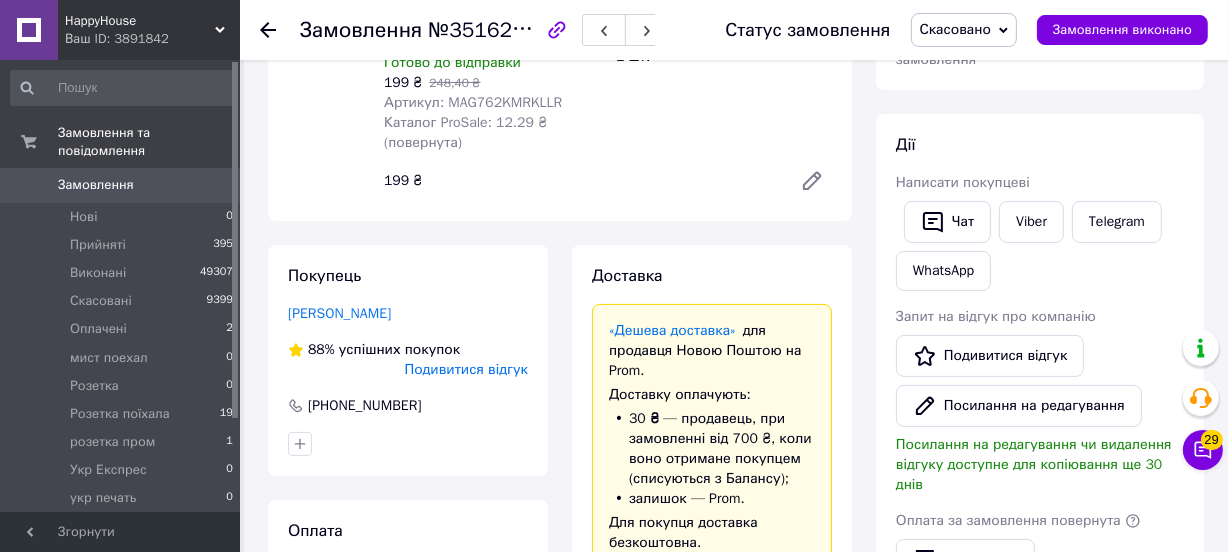scroll, scrollTop: 272, scrollLeft: 0, axis: vertical 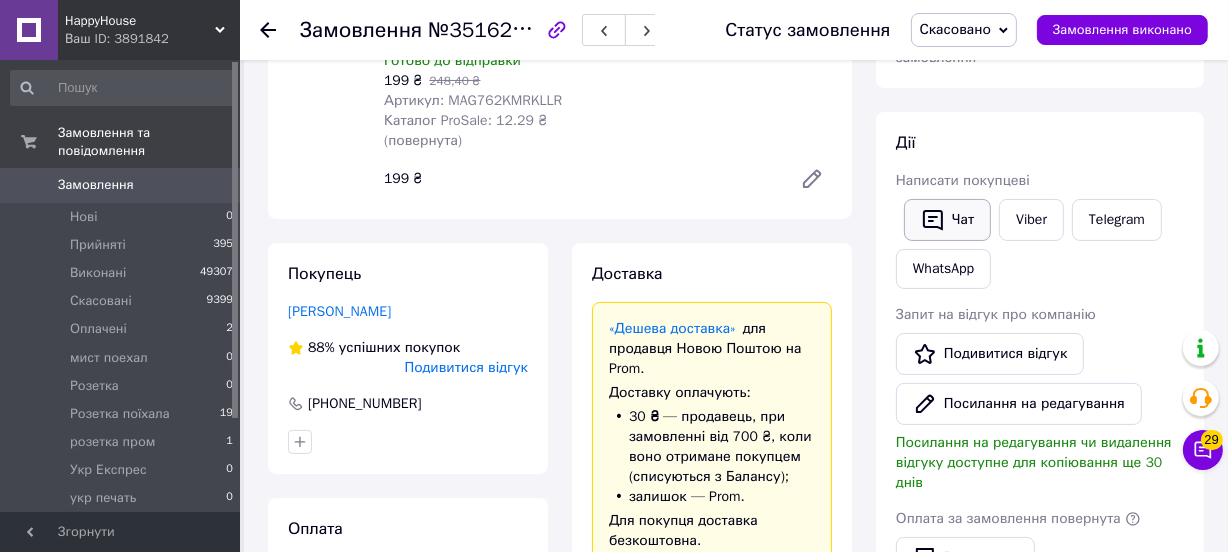 click on "Чат" at bounding box center [947, 220] 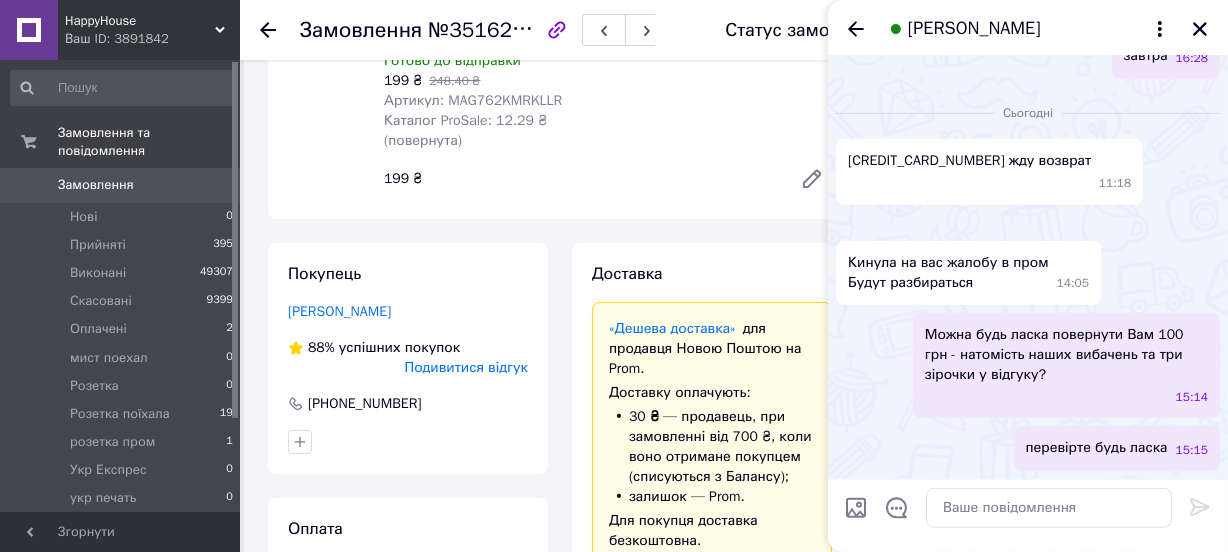 scroll, scrollTop: 1453, scrollLeft: 0, axis: vertical 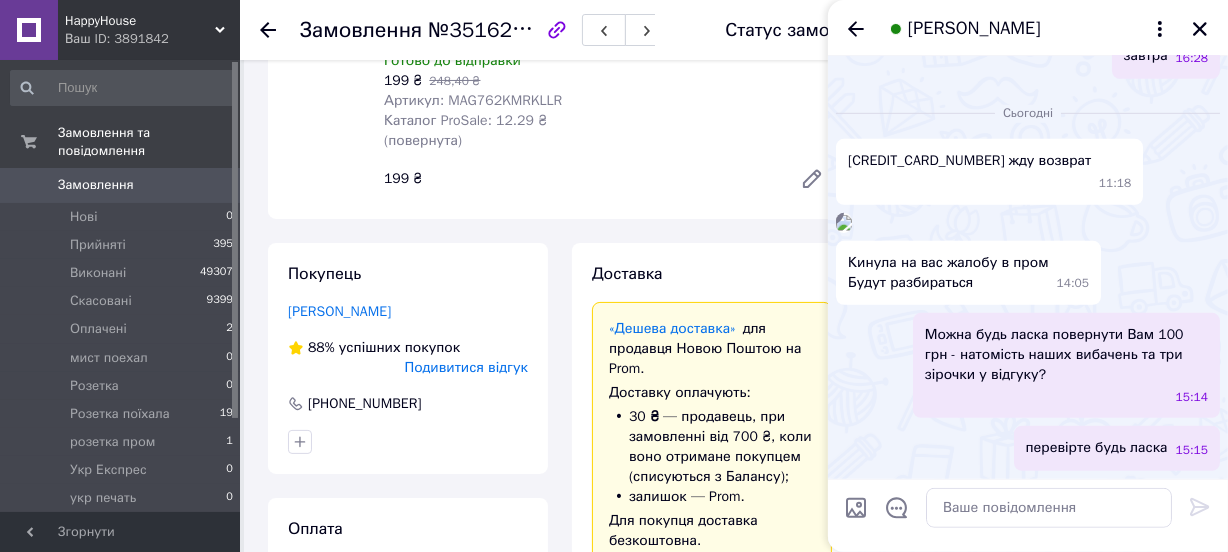 click at bounding box center [844, 223] 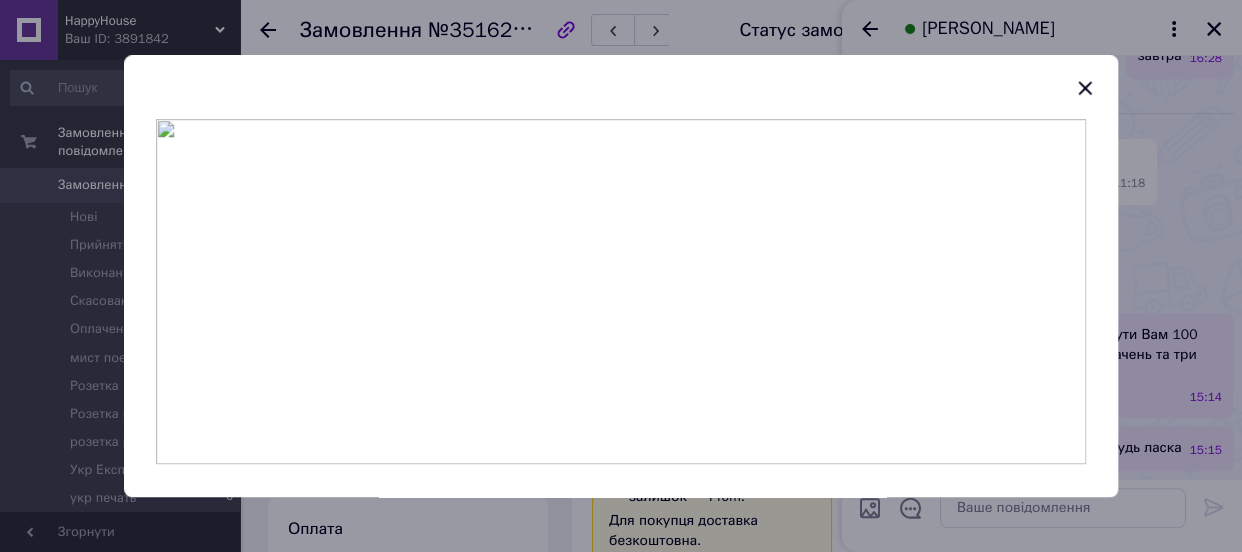 click at bounding box center (621, 291) 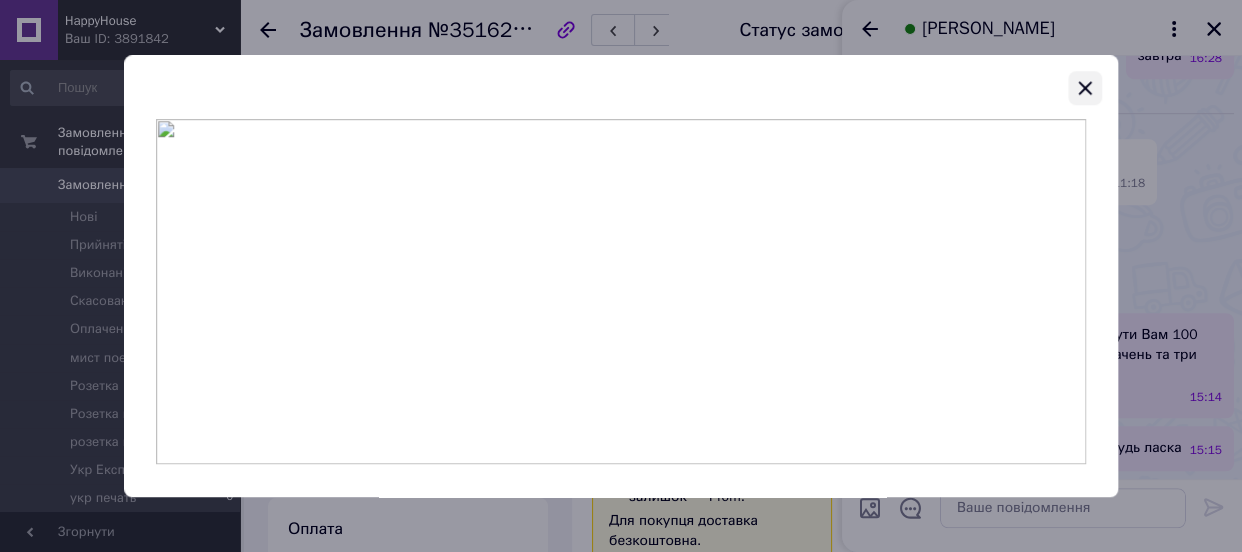 click 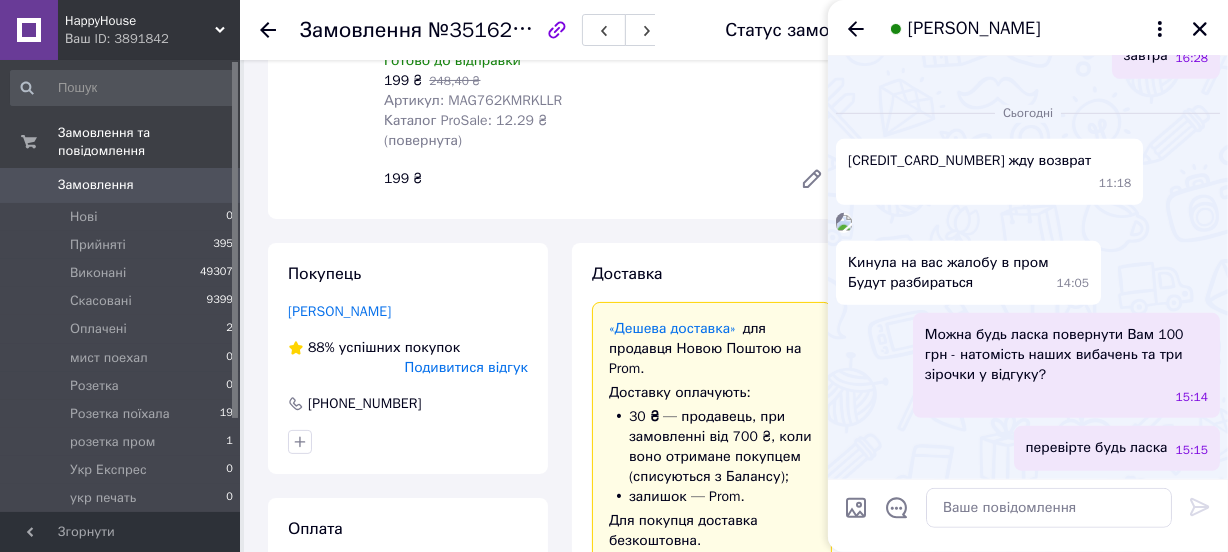 scroll, scrollTop: 1362, scrollLeft: 0, axis: vertical 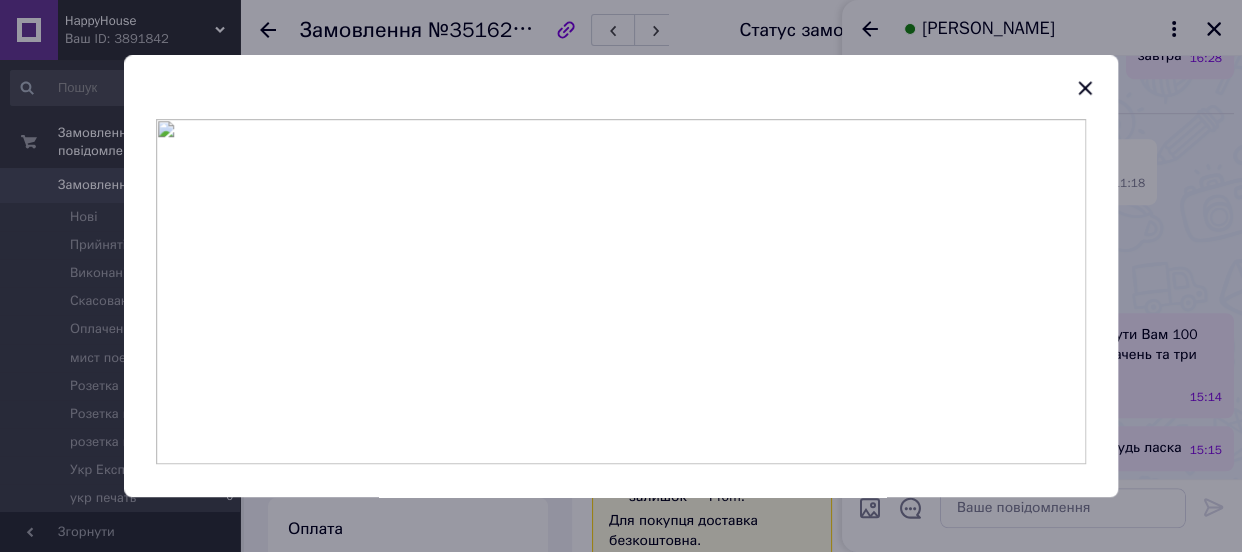 click at bounding box center (621, 291) 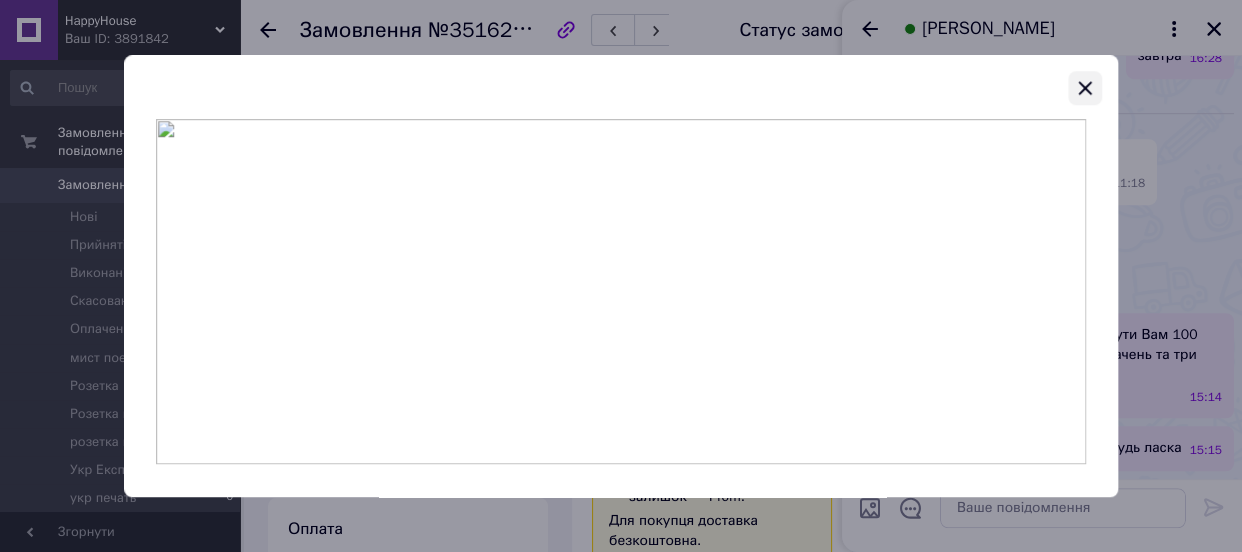 click 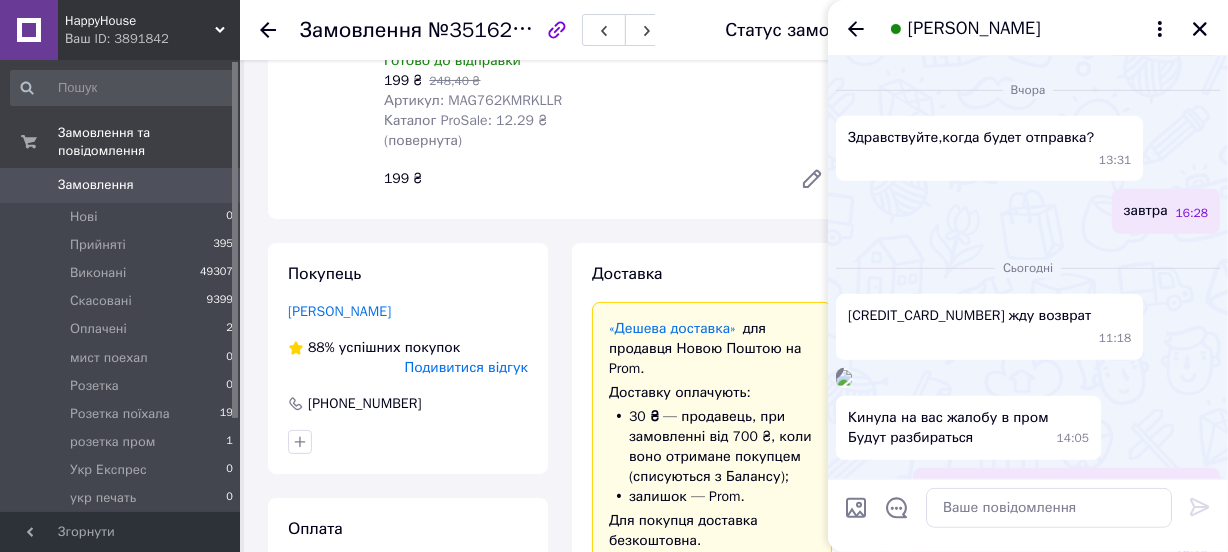 scroll, scrollTop: 908, scrollLeft: 0, axis: vertical 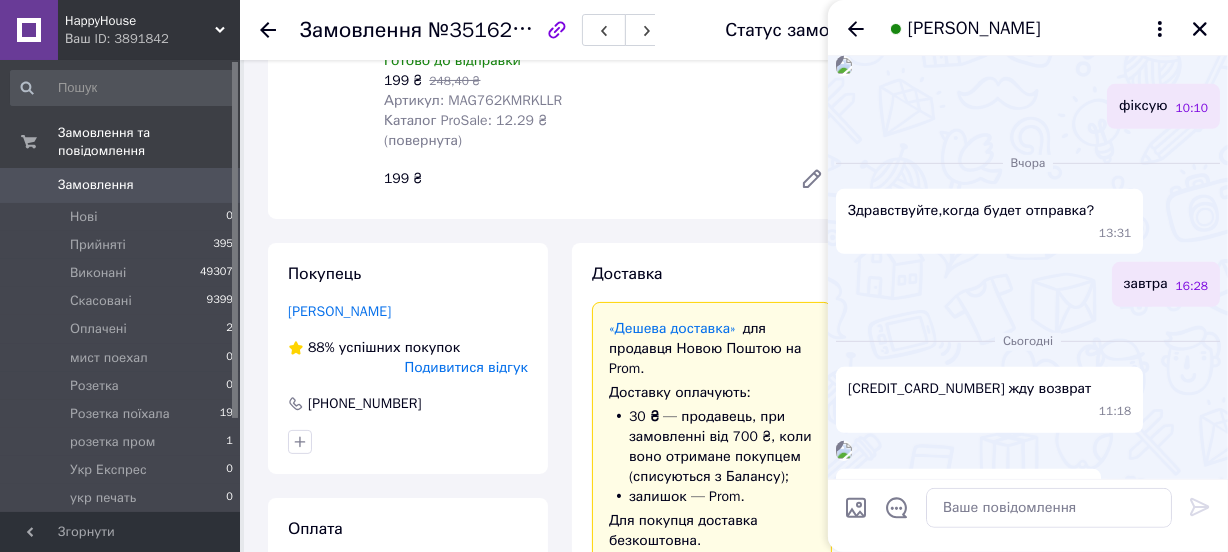 click at bounding box center [844, 66] 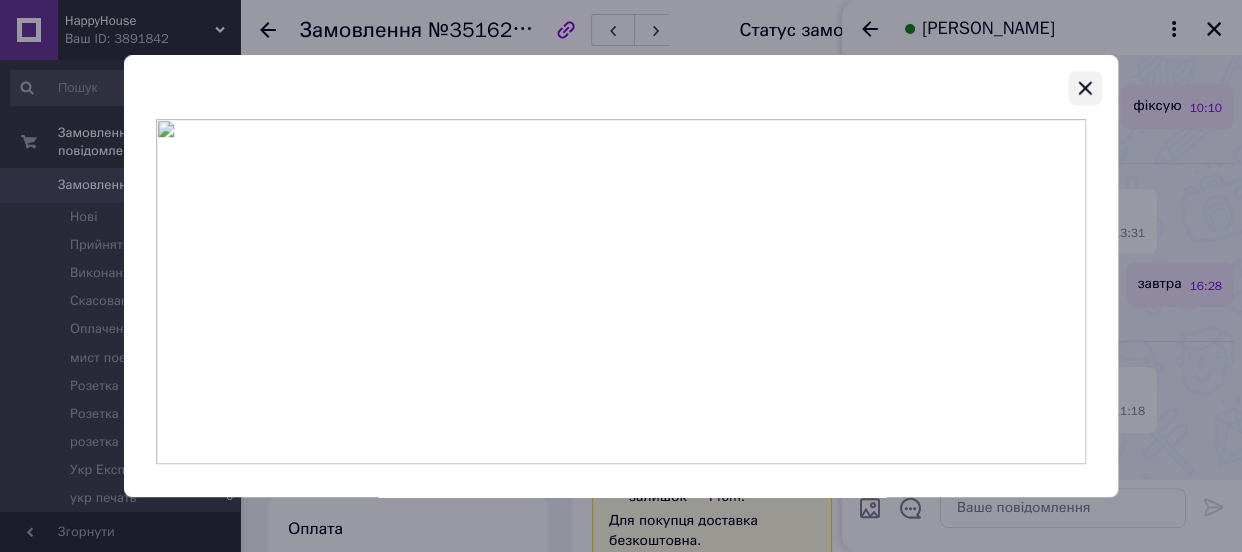 click 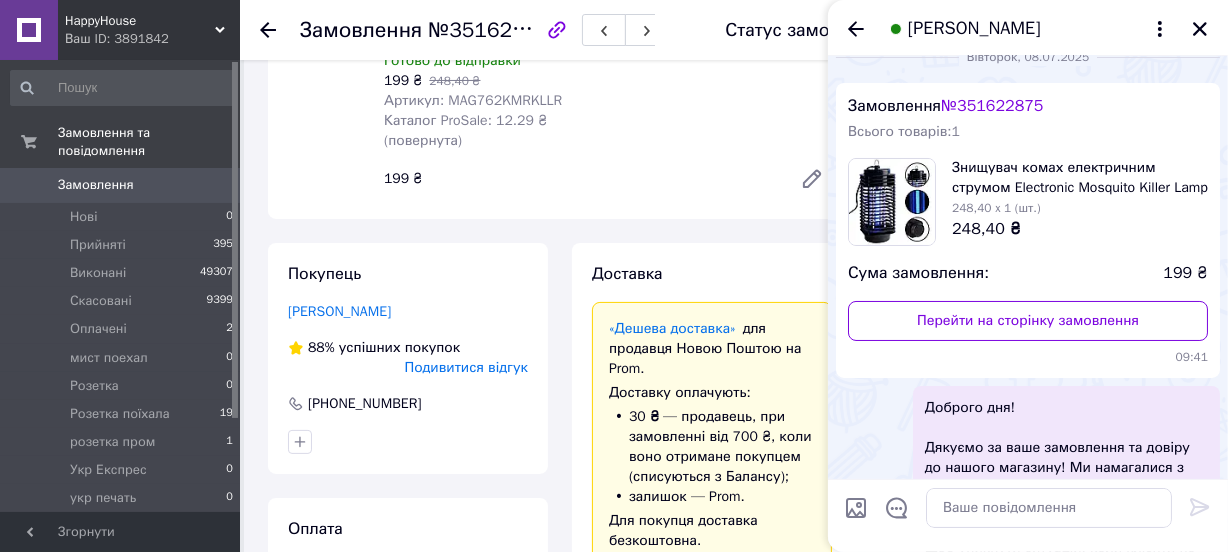 scroll, scrollTop: 0, scrollLeft: 0, axis: both 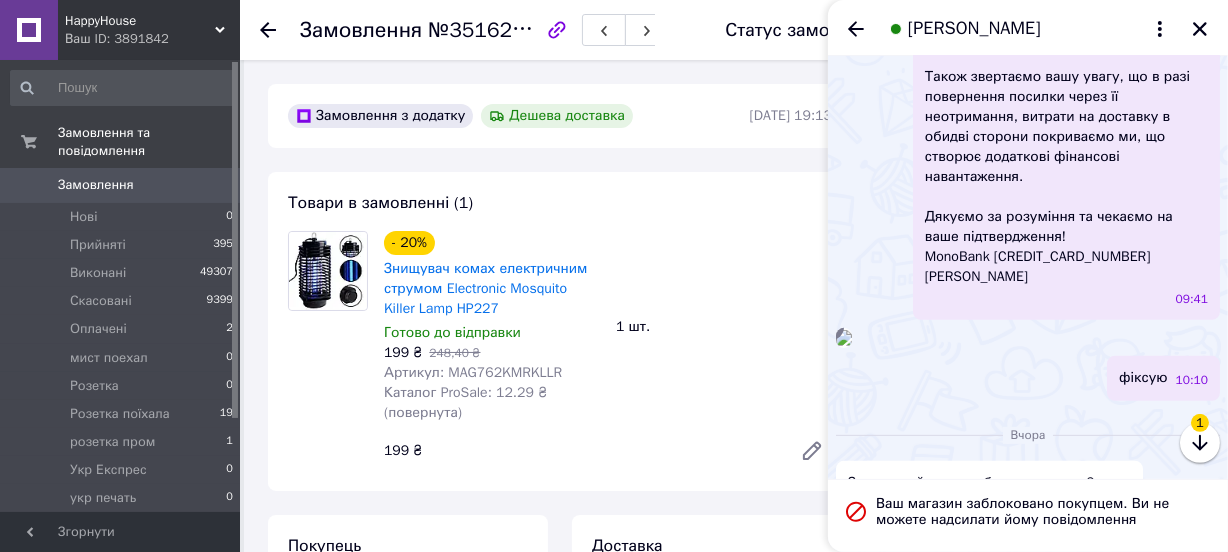 click at bounding box center [844, 338] 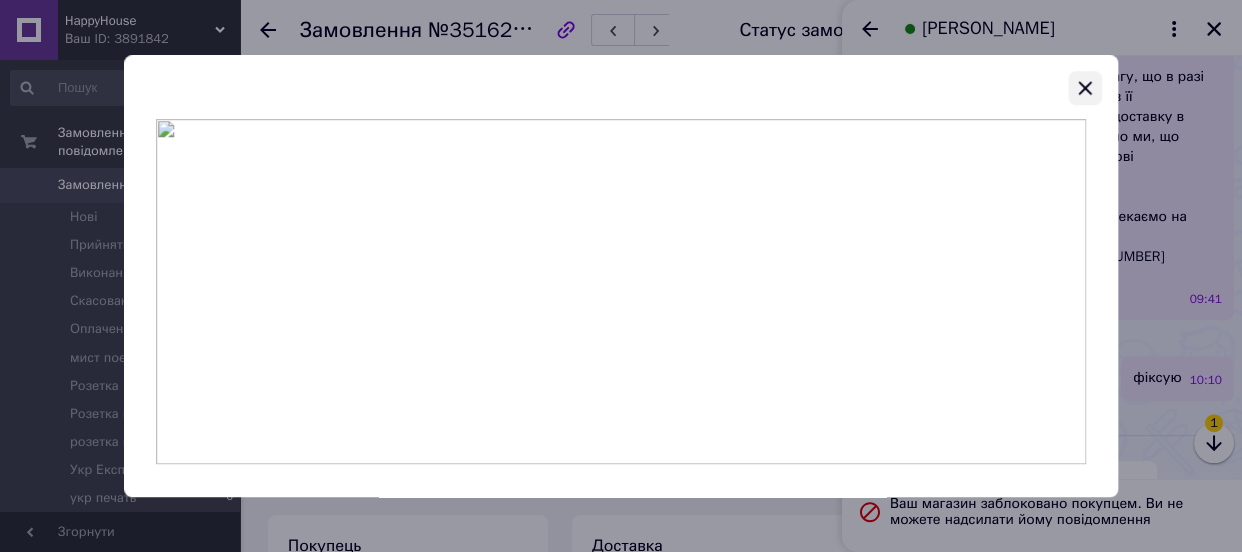 click 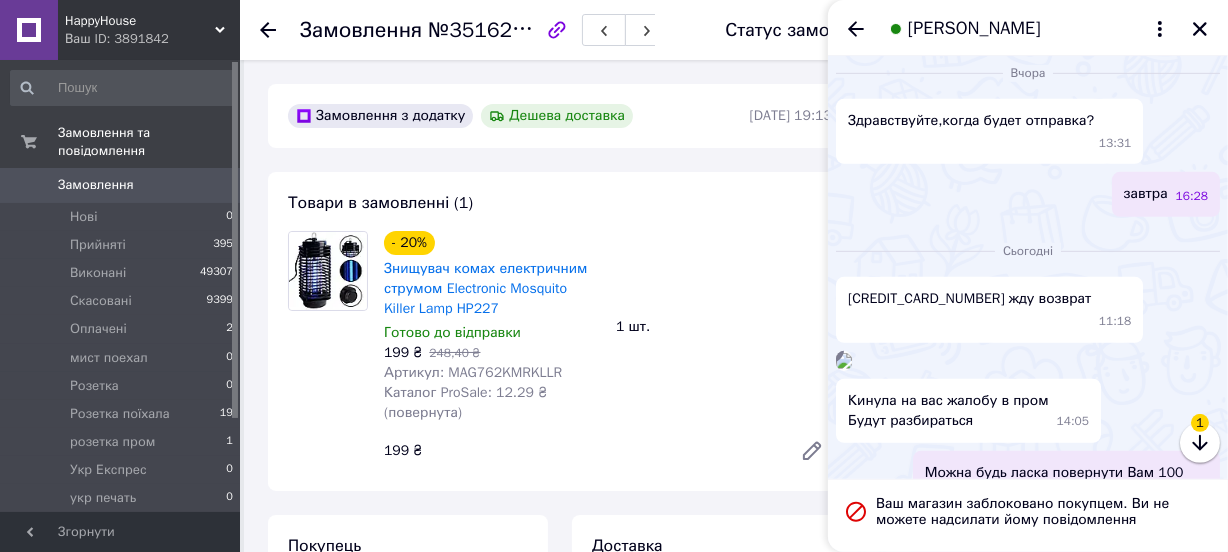 scroll, scrollTop: 909, scrollLeft: 0, axis: vertical 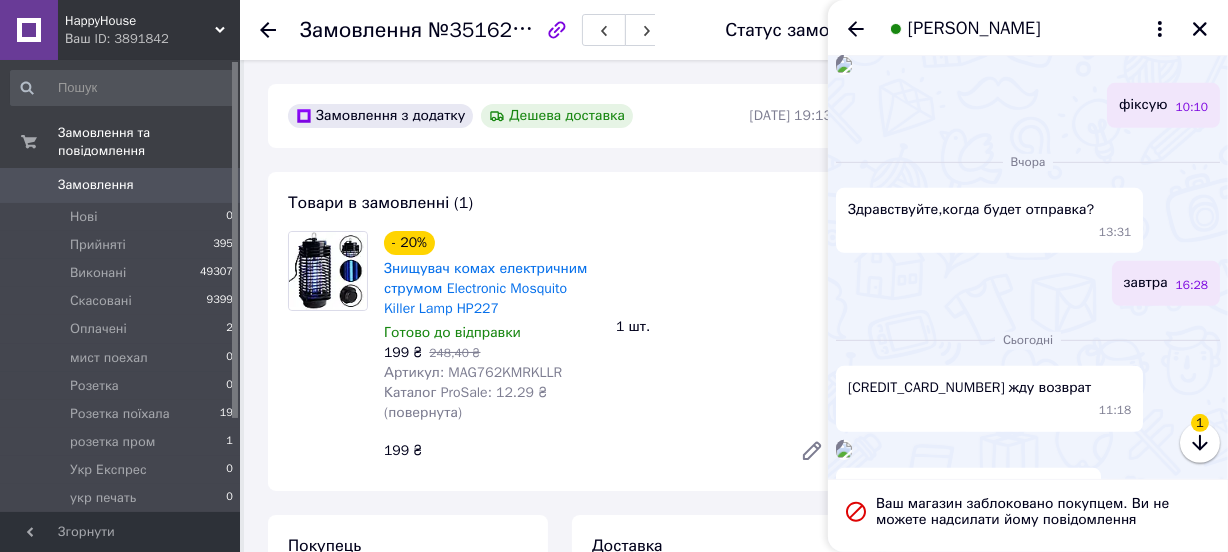 click at bounding box center [844, 65] 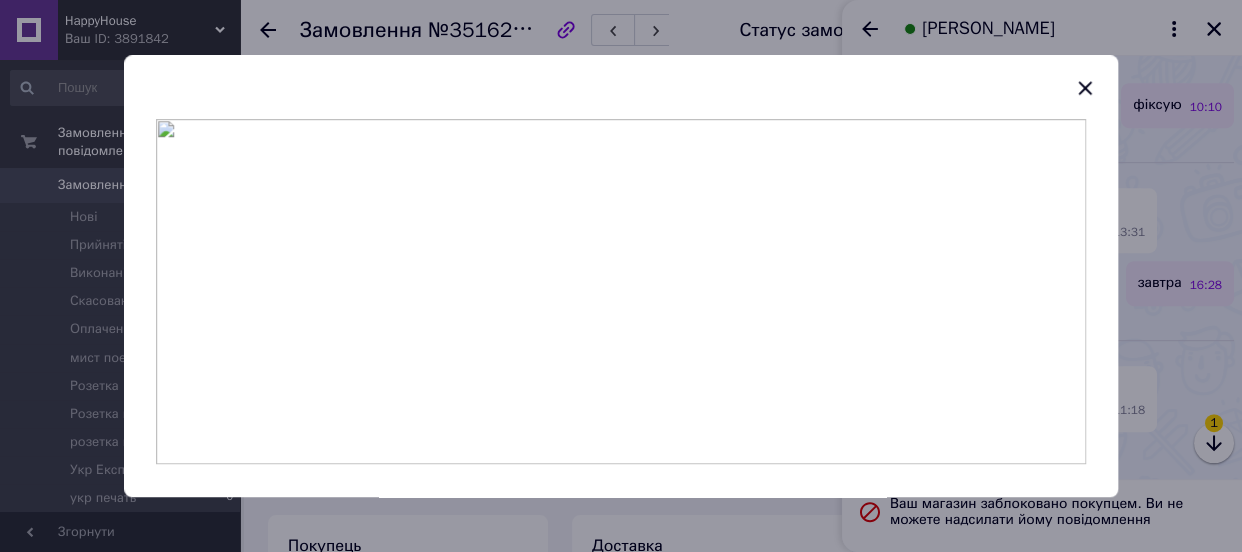 click at bounding box center (621, 291) 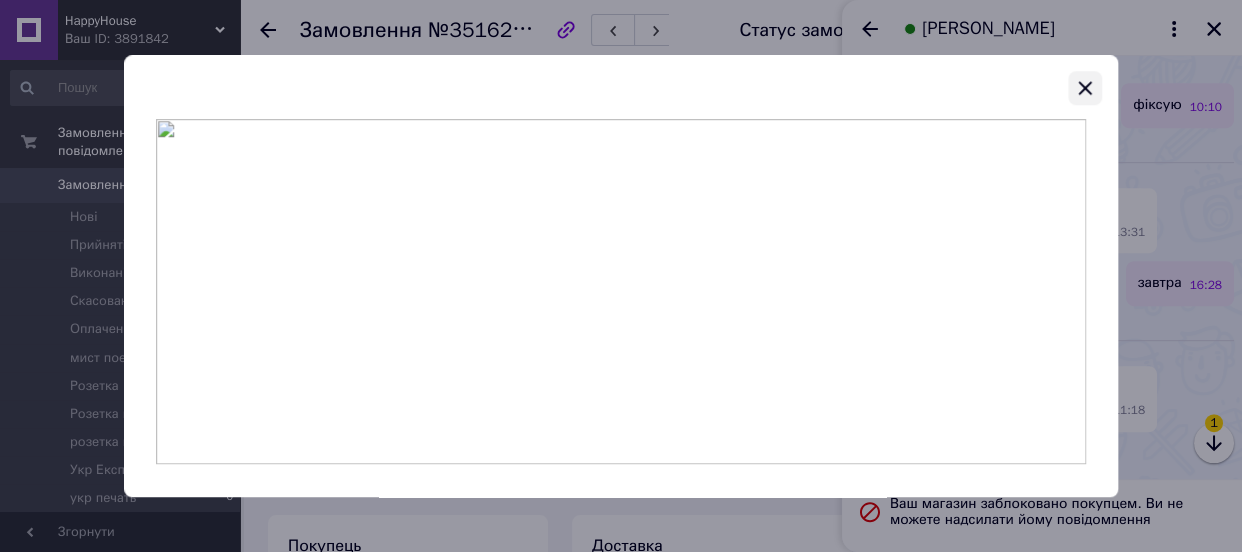 click 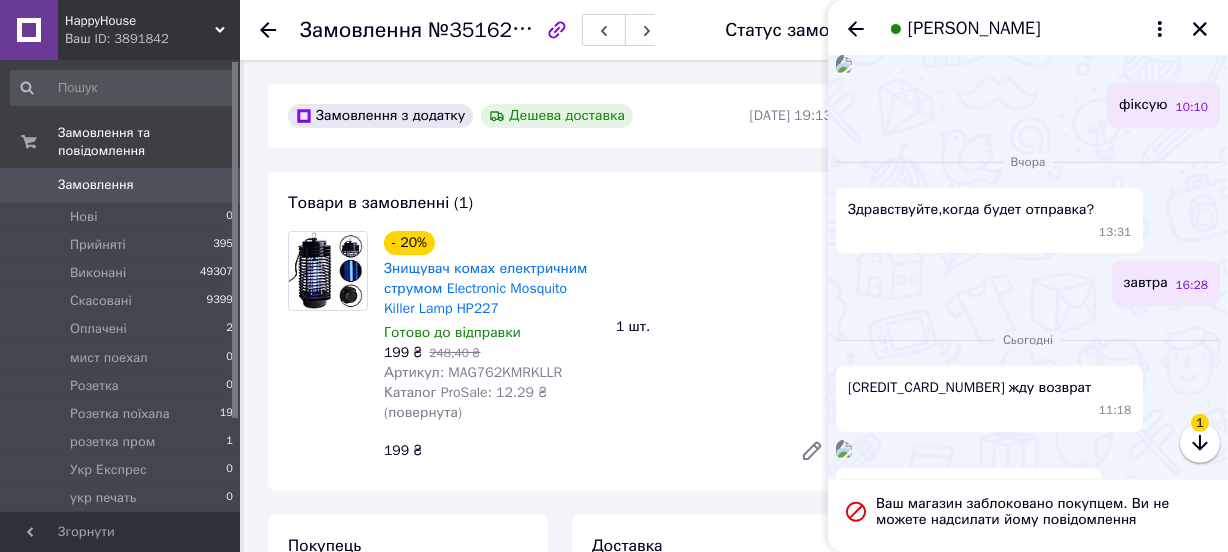 click at bounding box center (844, 65) 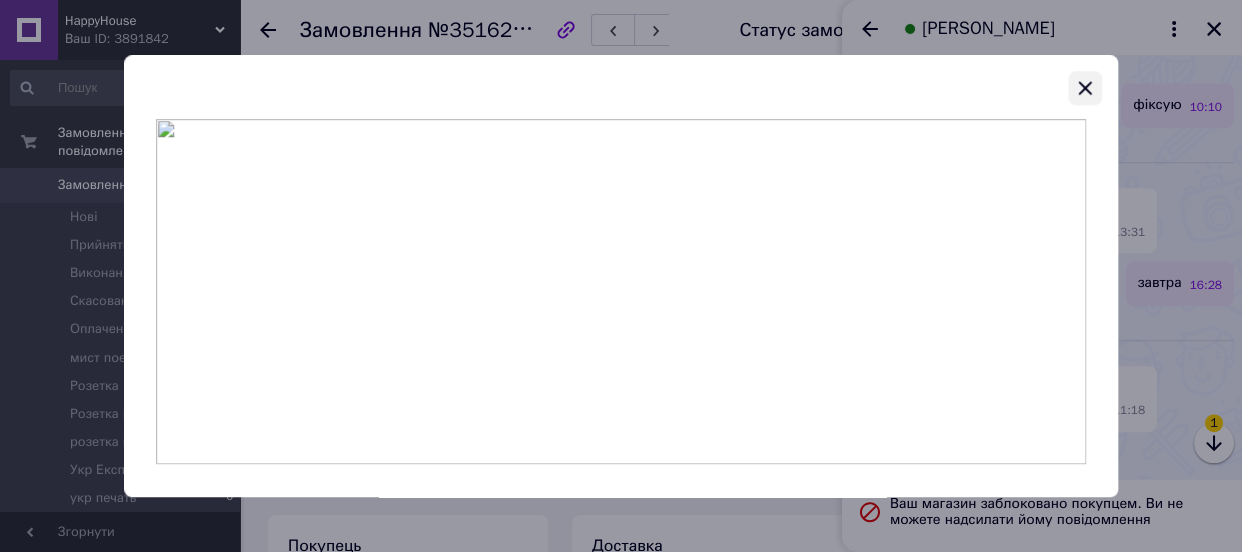 click 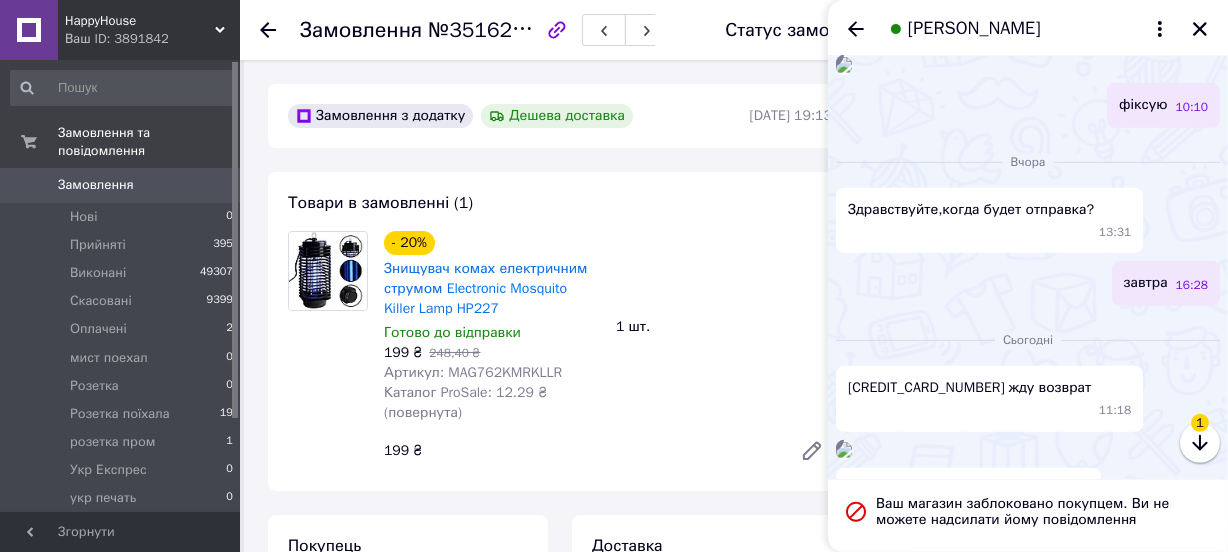 click at bounding box center [844, 65] 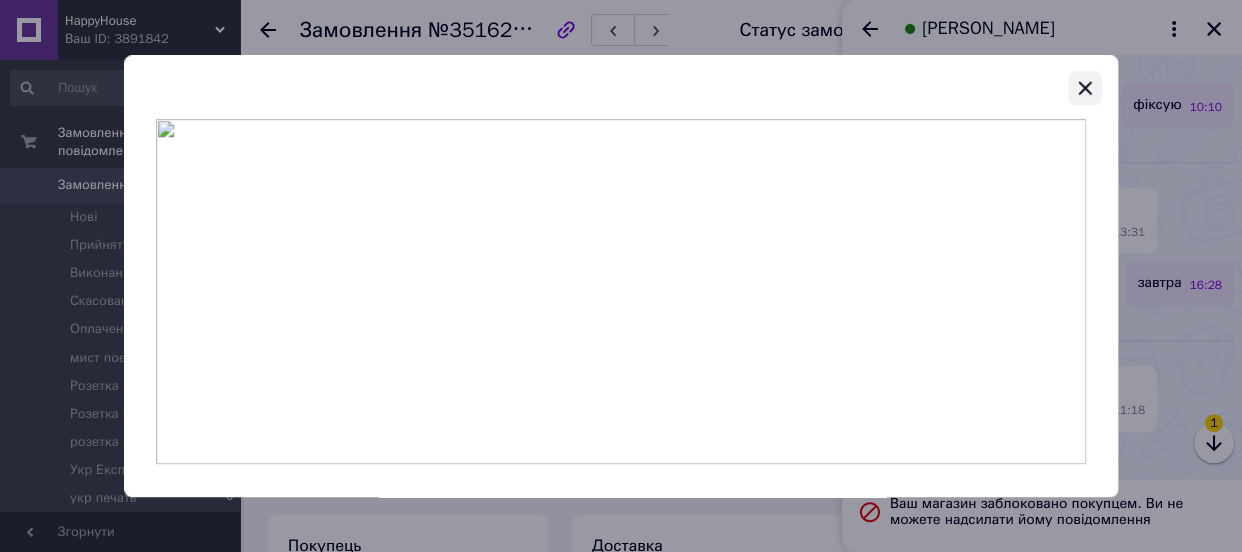click 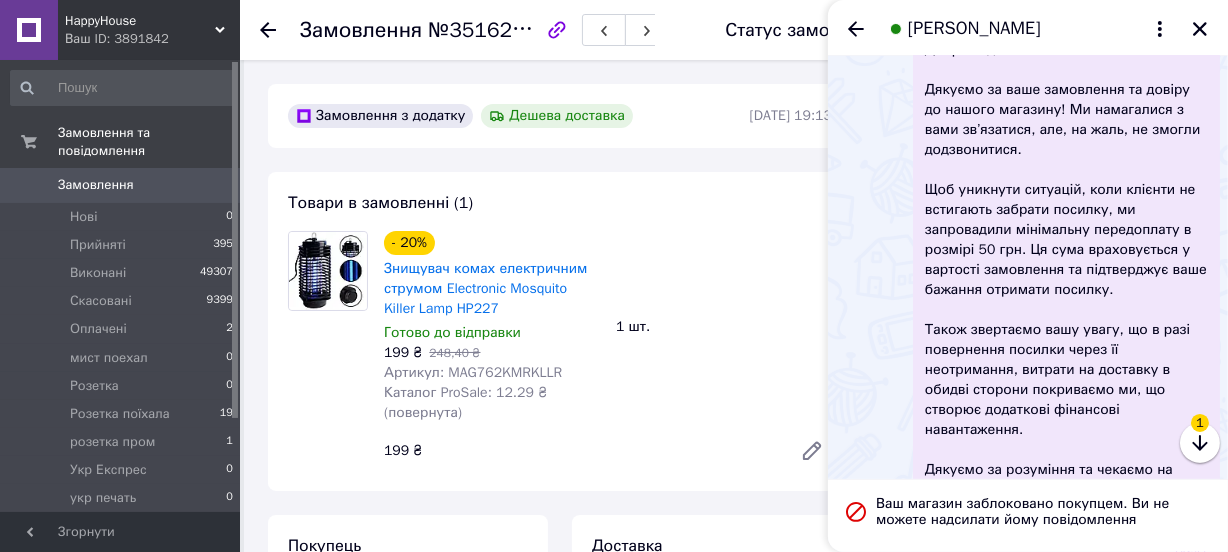 scroll, scrollTop: 363, scrollLeft: 0, axis: vertical 